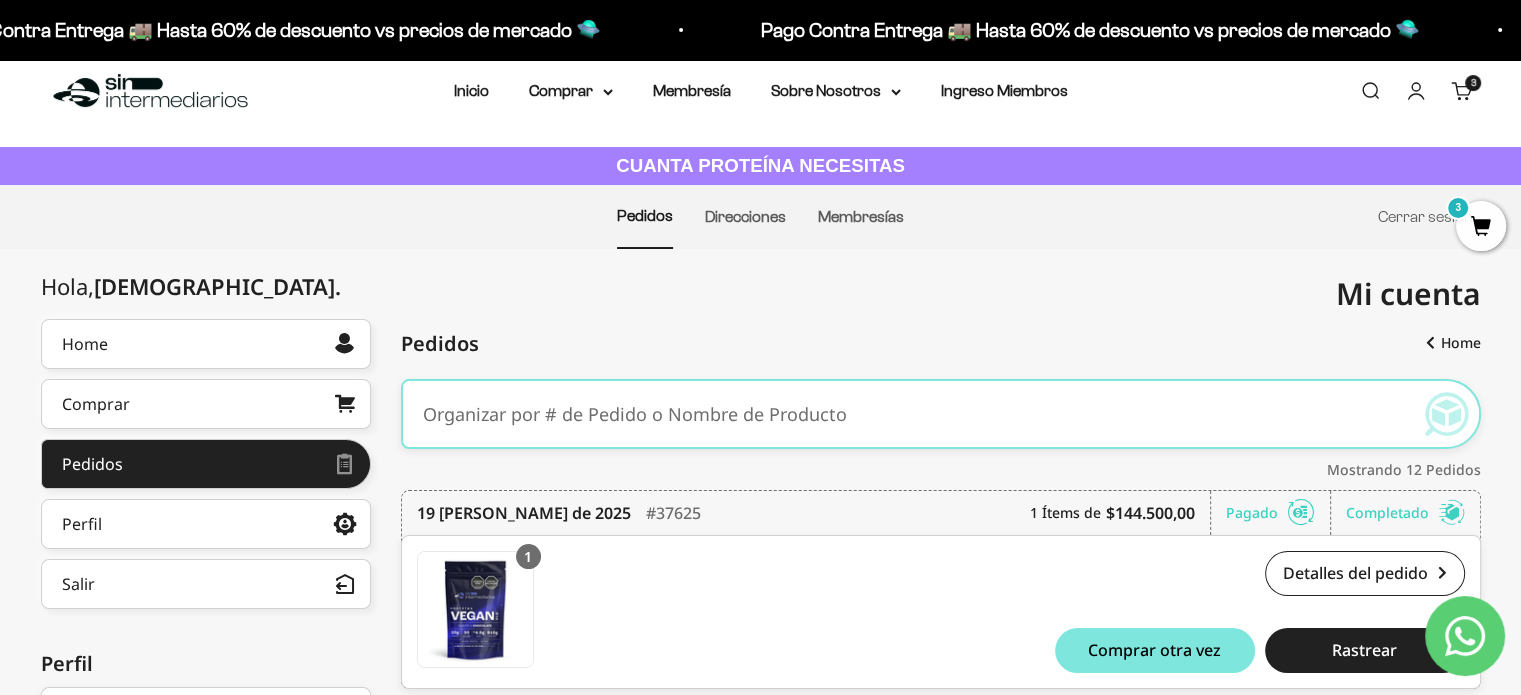 scroll, scrollTop: 0, scrollLeft: 0, axis: both 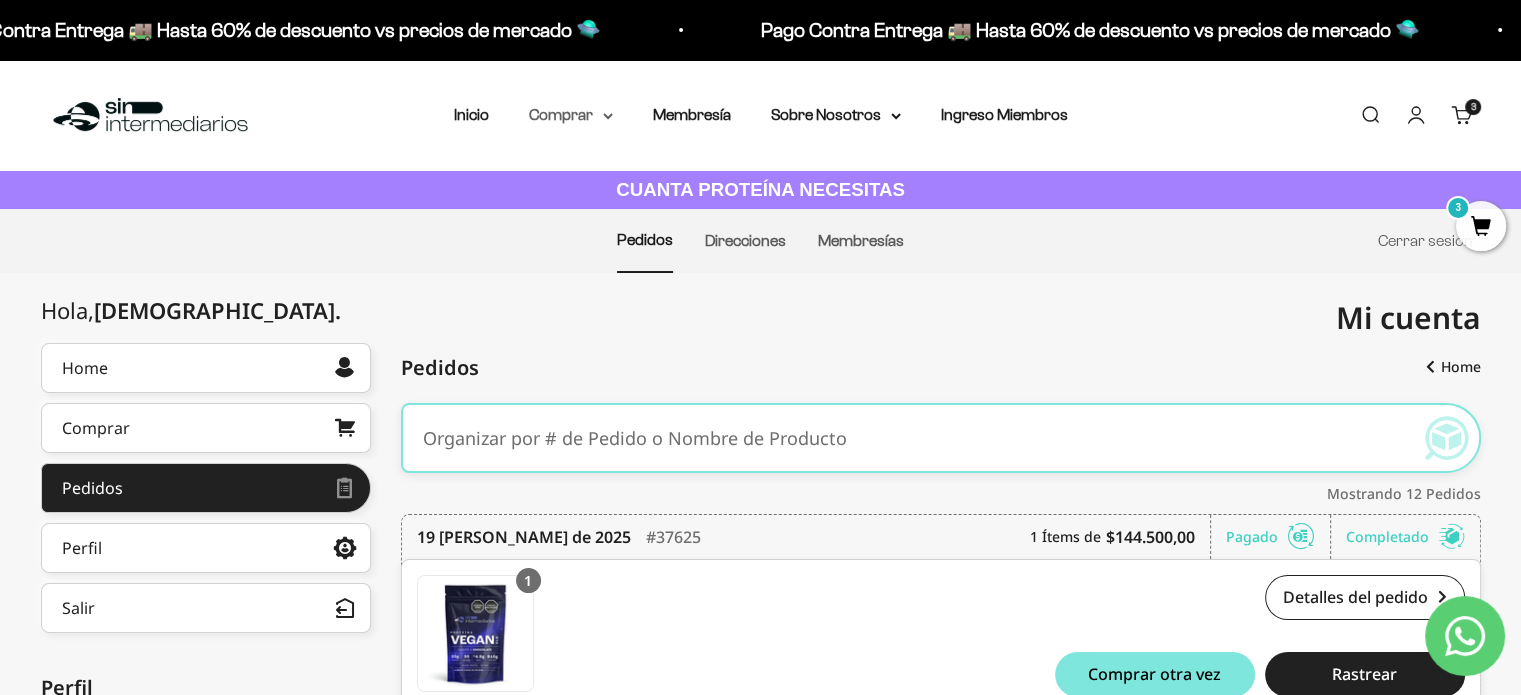 click on "Comprar" at bounding box center (571, 115) 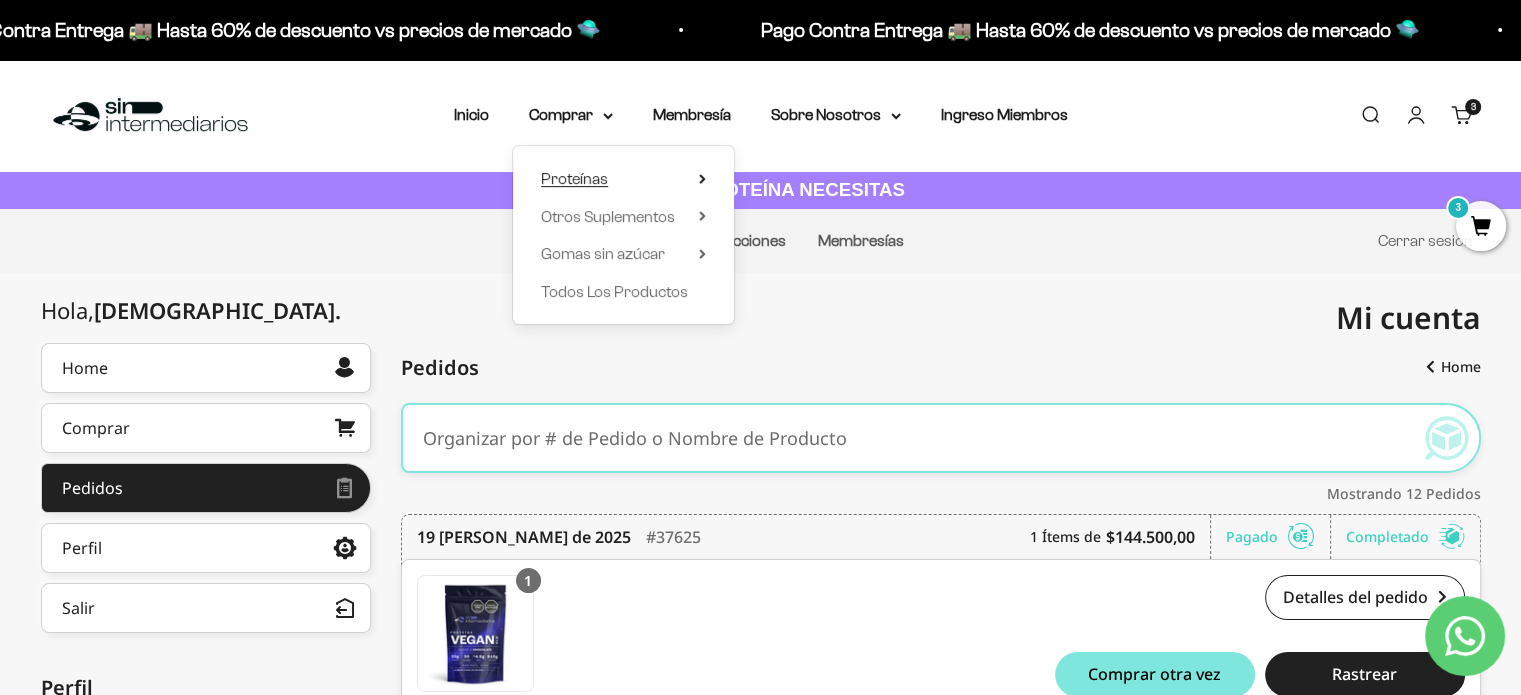 click on "Proteínas" at bounding box center (623, 179) 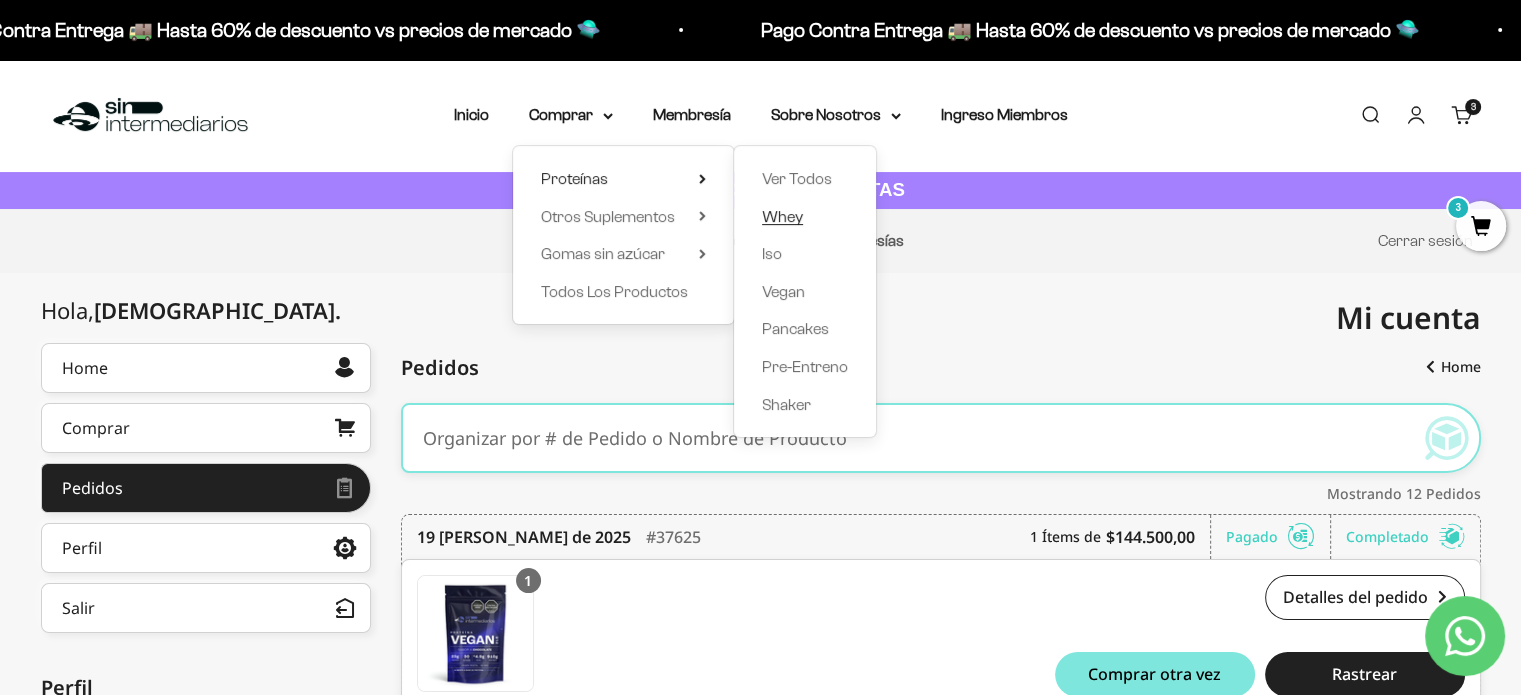 click on "Whey" at bounding box center [805, 217] 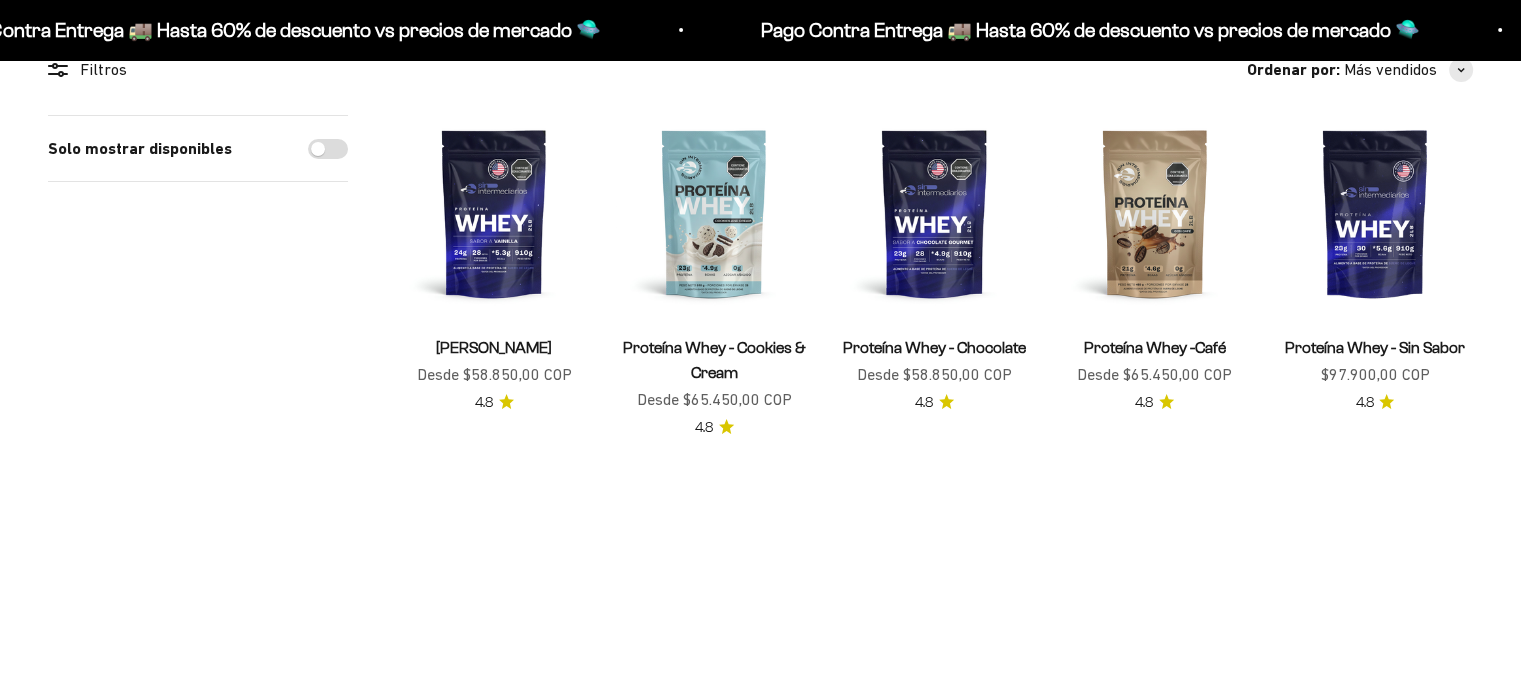 scroll, scrollTop: 200, scrollLeft: 0, axis: vertical 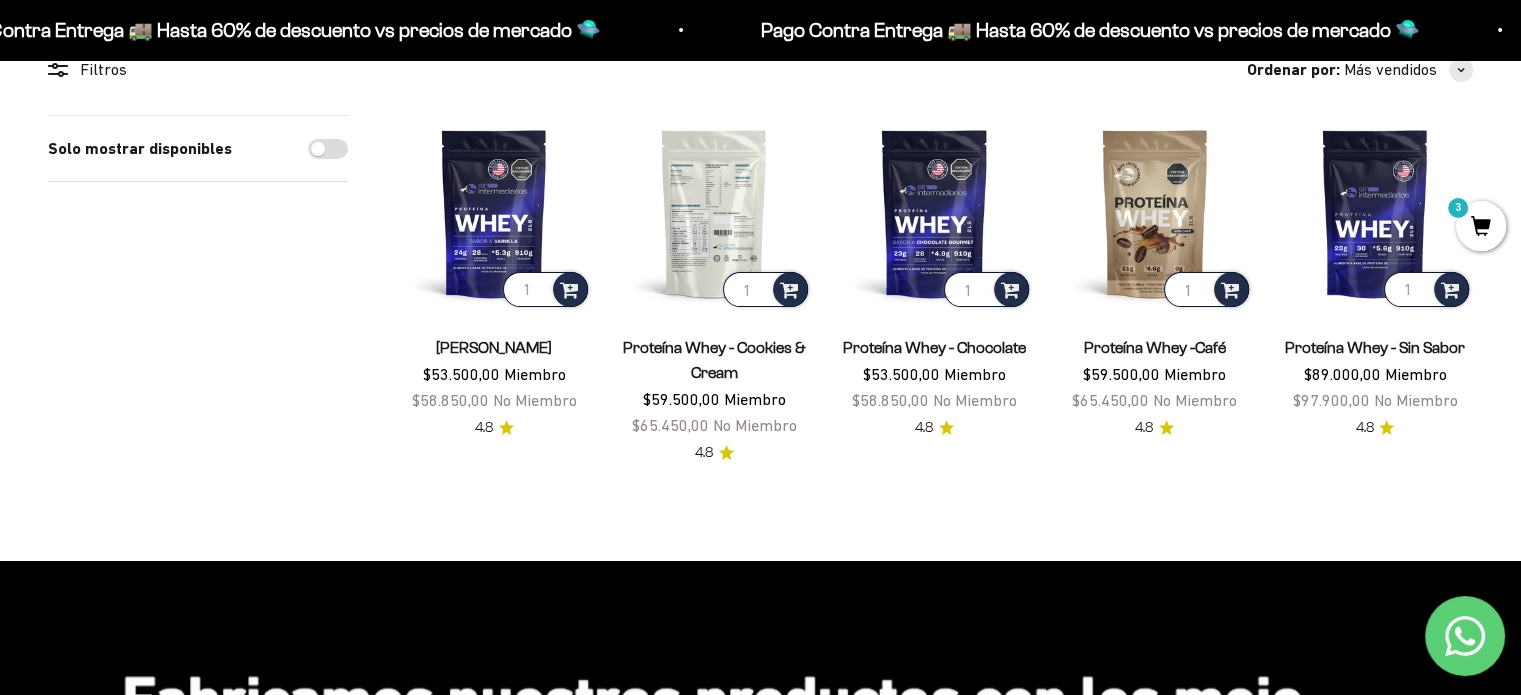 click at bounding box center (714, 213) 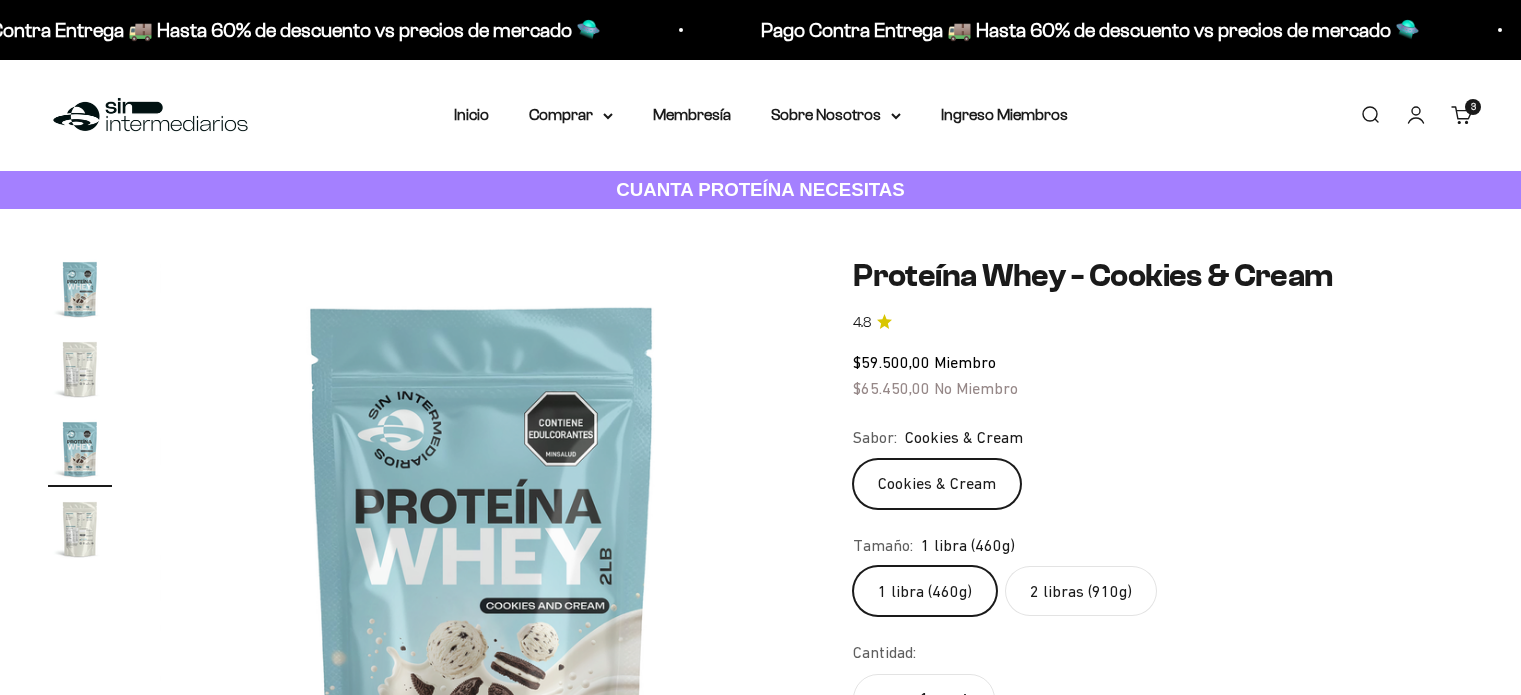 scroll, scrollTop: 300, scrollLeft: 0, axis: vertical 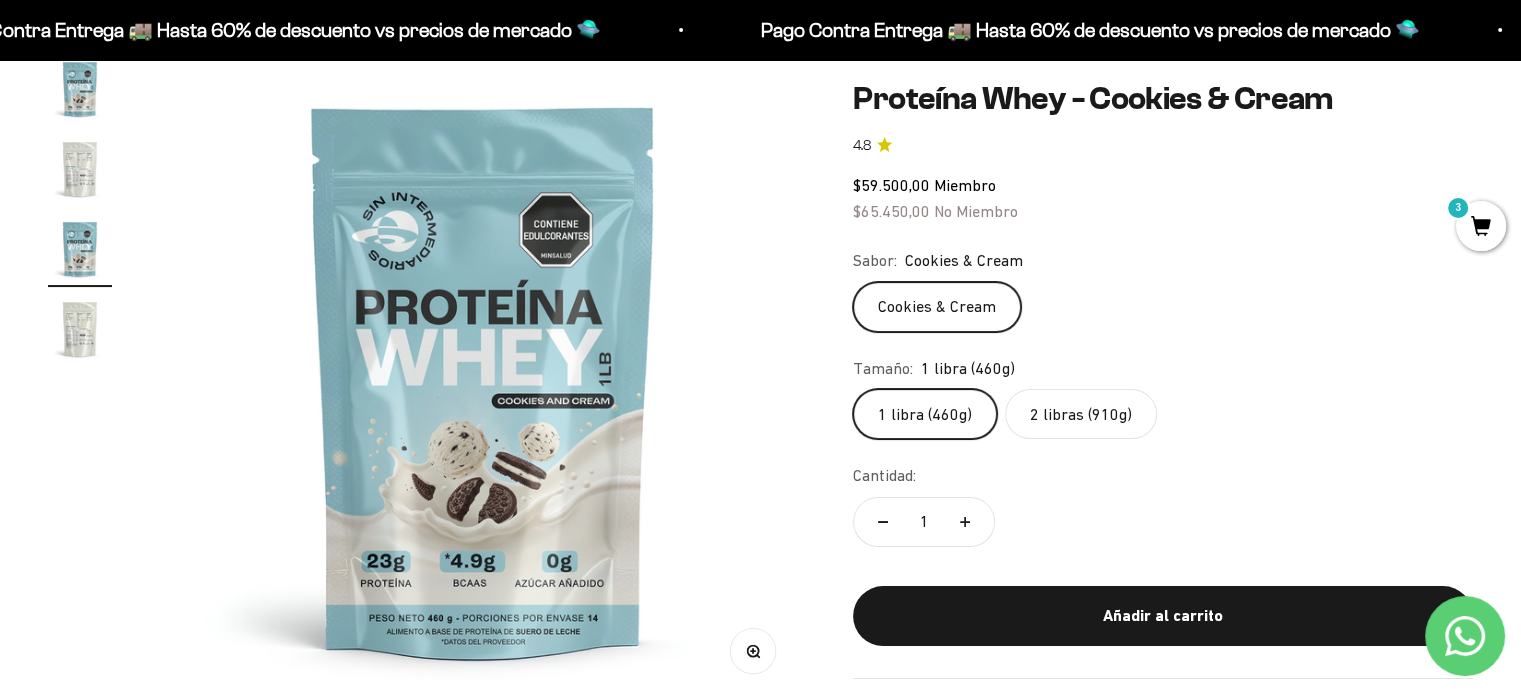 click on "2 libras (910g)" 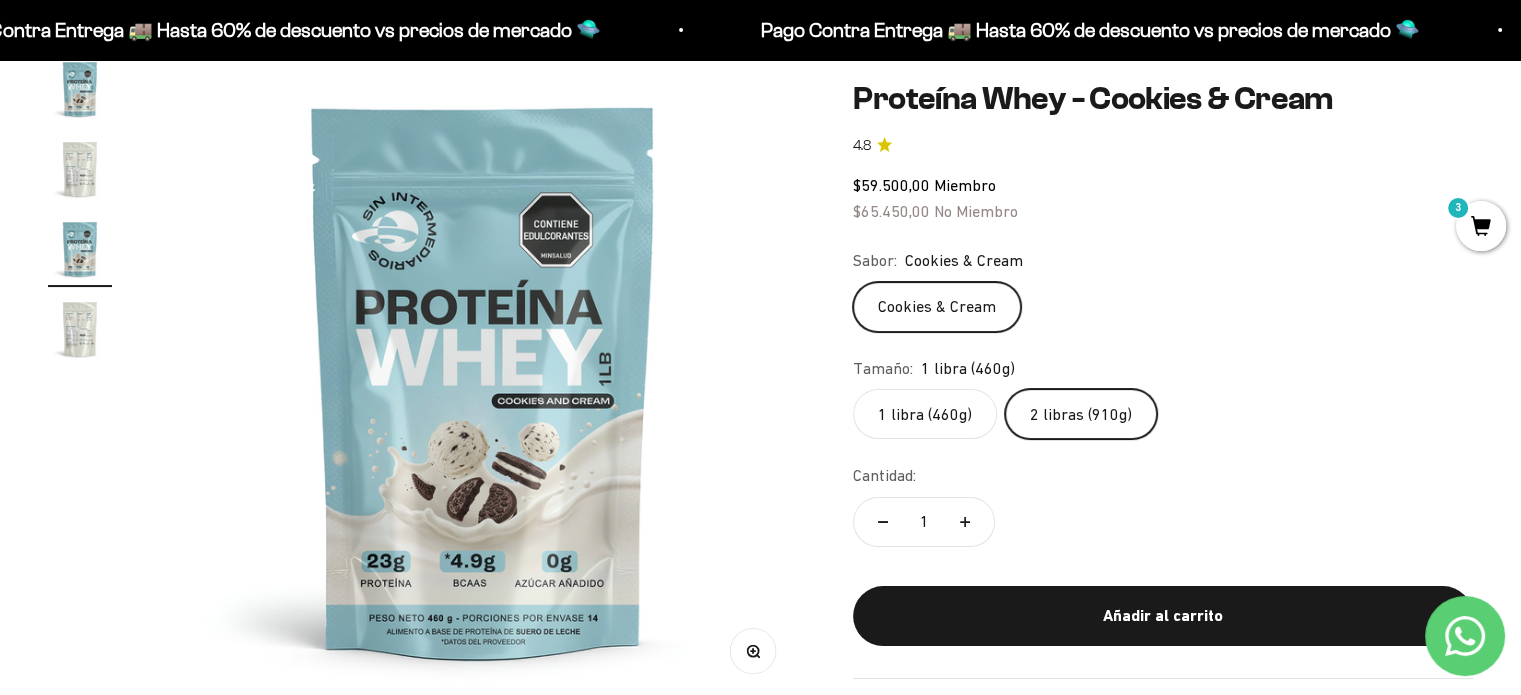 scroll, scrollTop: 0, scrollLeft: 0, axis: both 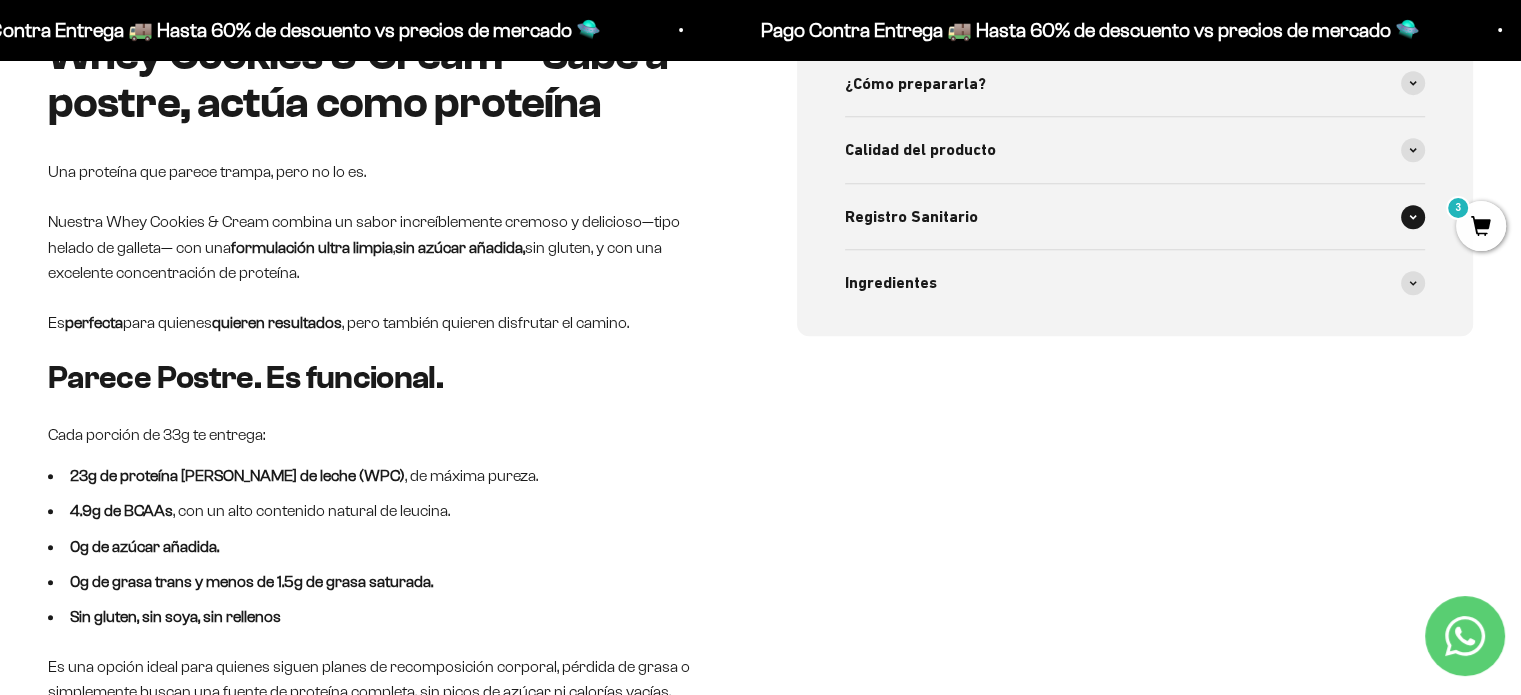 click on "Registro Sanitario" at bounding box center [1135, 217] 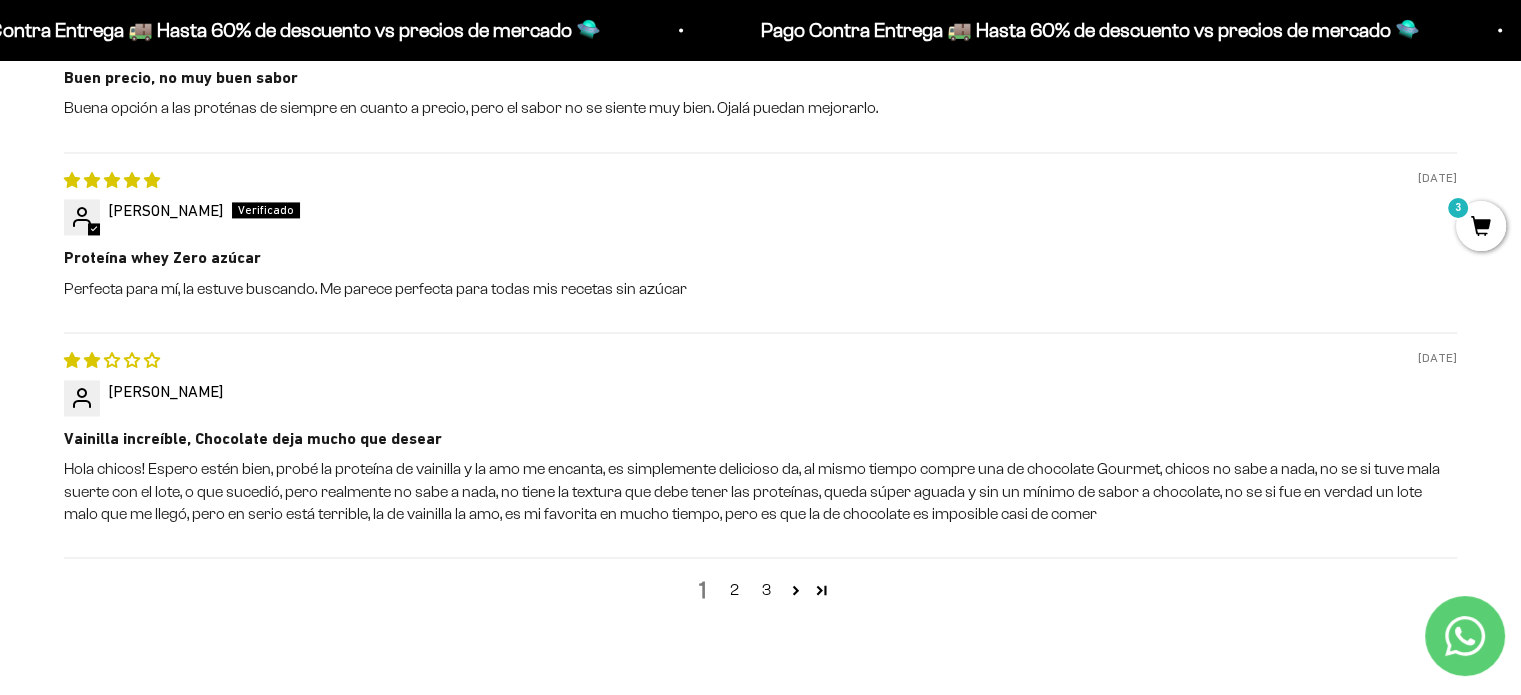 scroll, scrollTop: 3004, scrollLeft: 0, axis: vertical 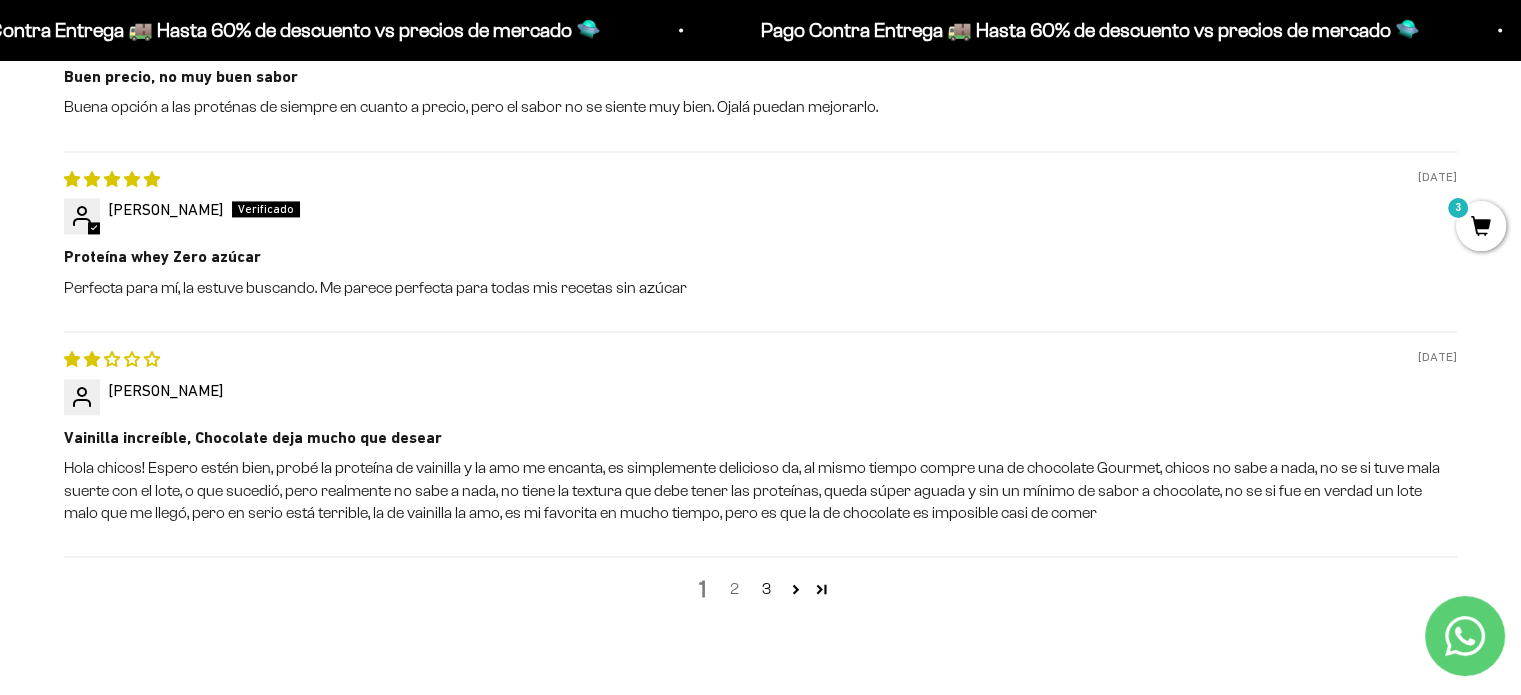 click on "2" at bounding box center [735, 589] 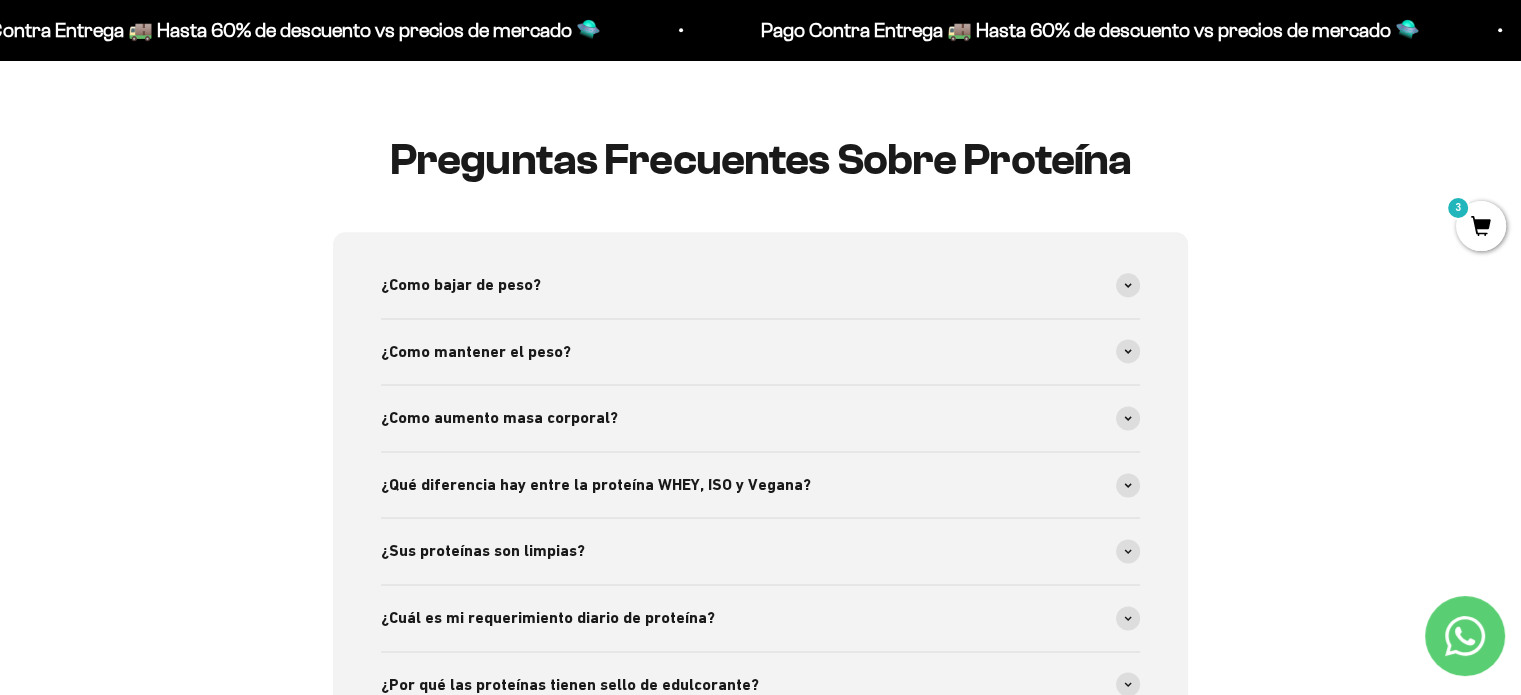 scroll, scrollTop: 2545, scrollLeft: 0, axis: vertical 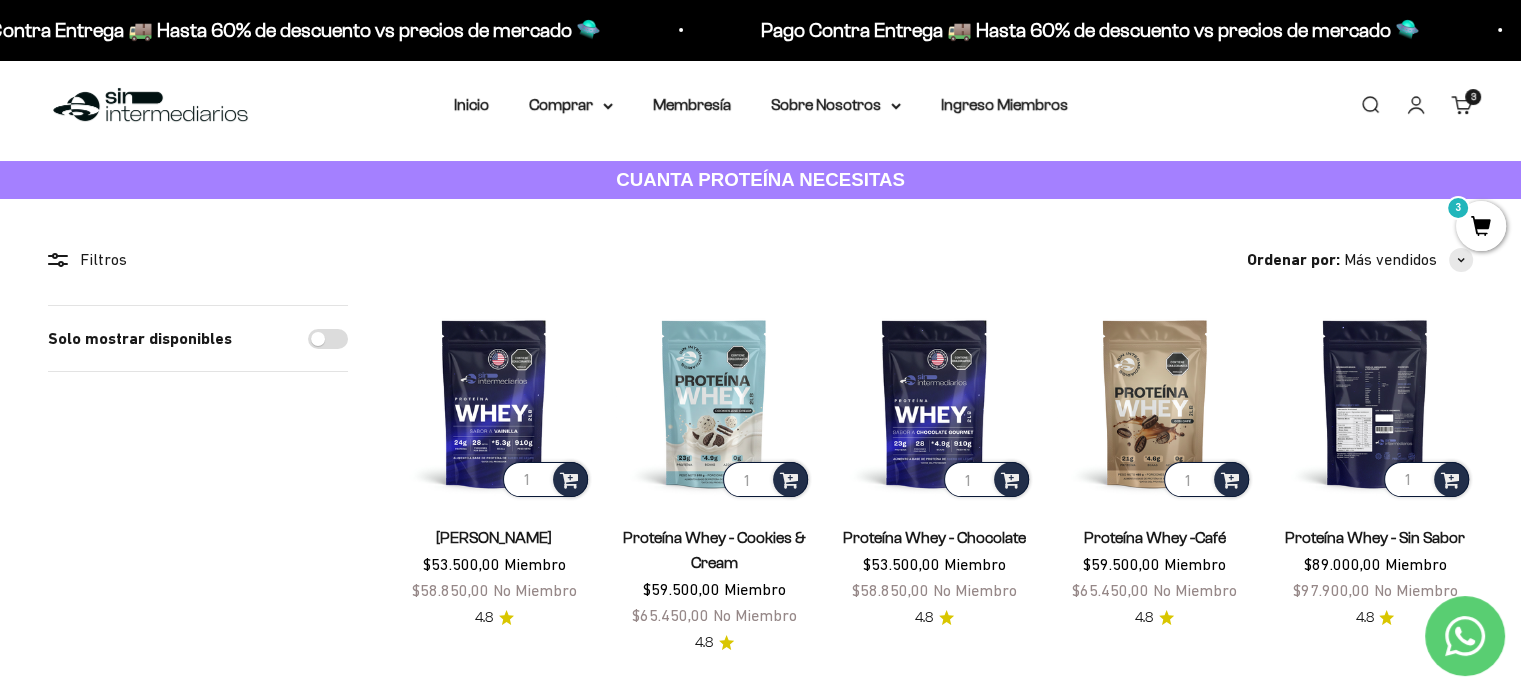 click at bounding box center [1375, 403] 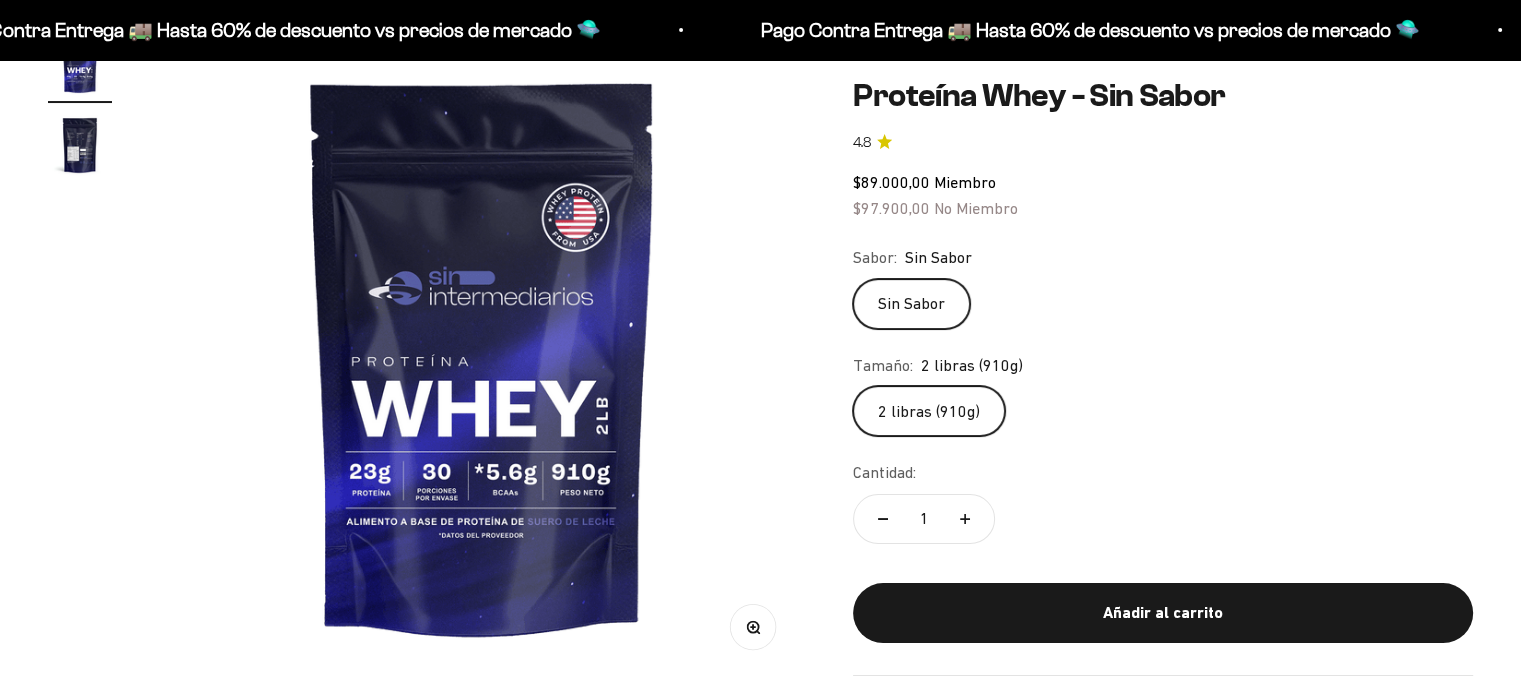 scroll, scrollTop: 274, scrollLeft: 0, axis: vertical 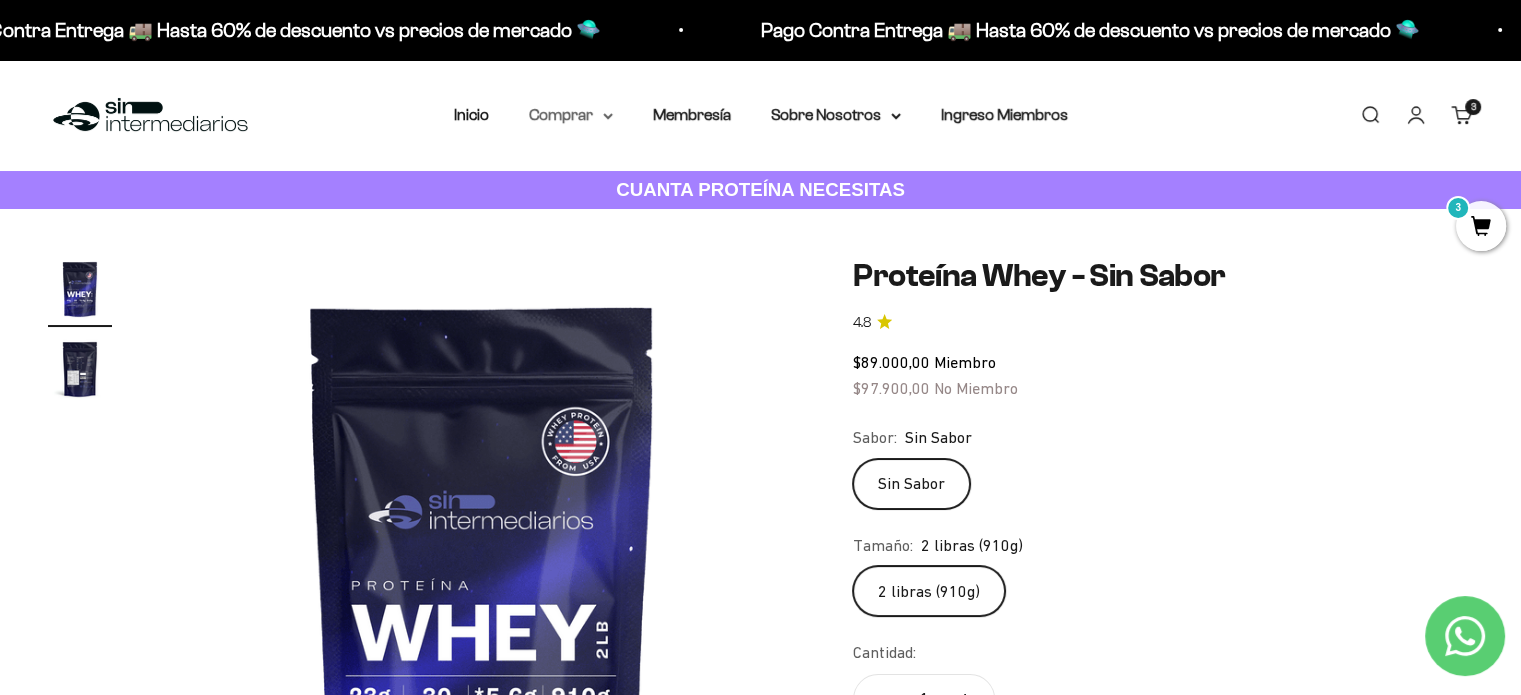 click on "Comprar" at bounding box center [571, 115] 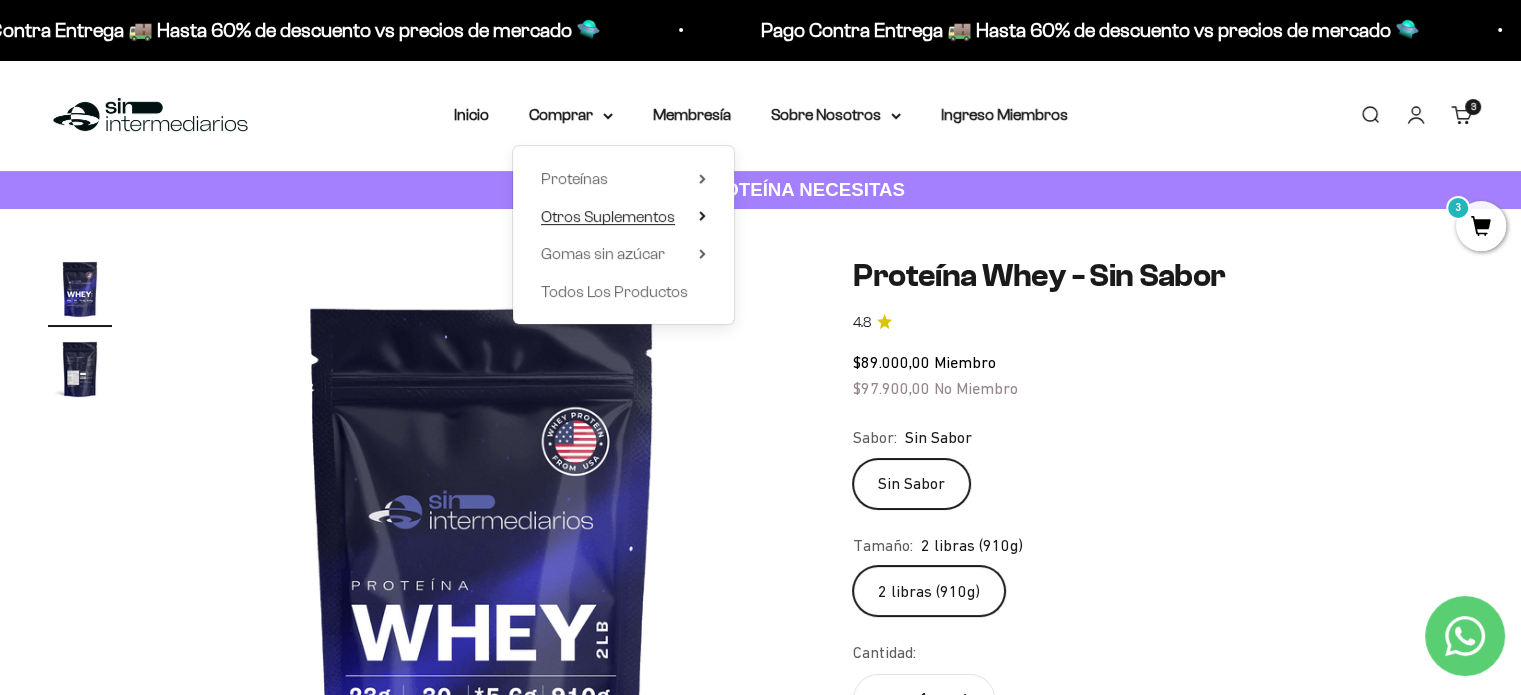 click on "Otros Suplementos" at bounding box center (623, 217) 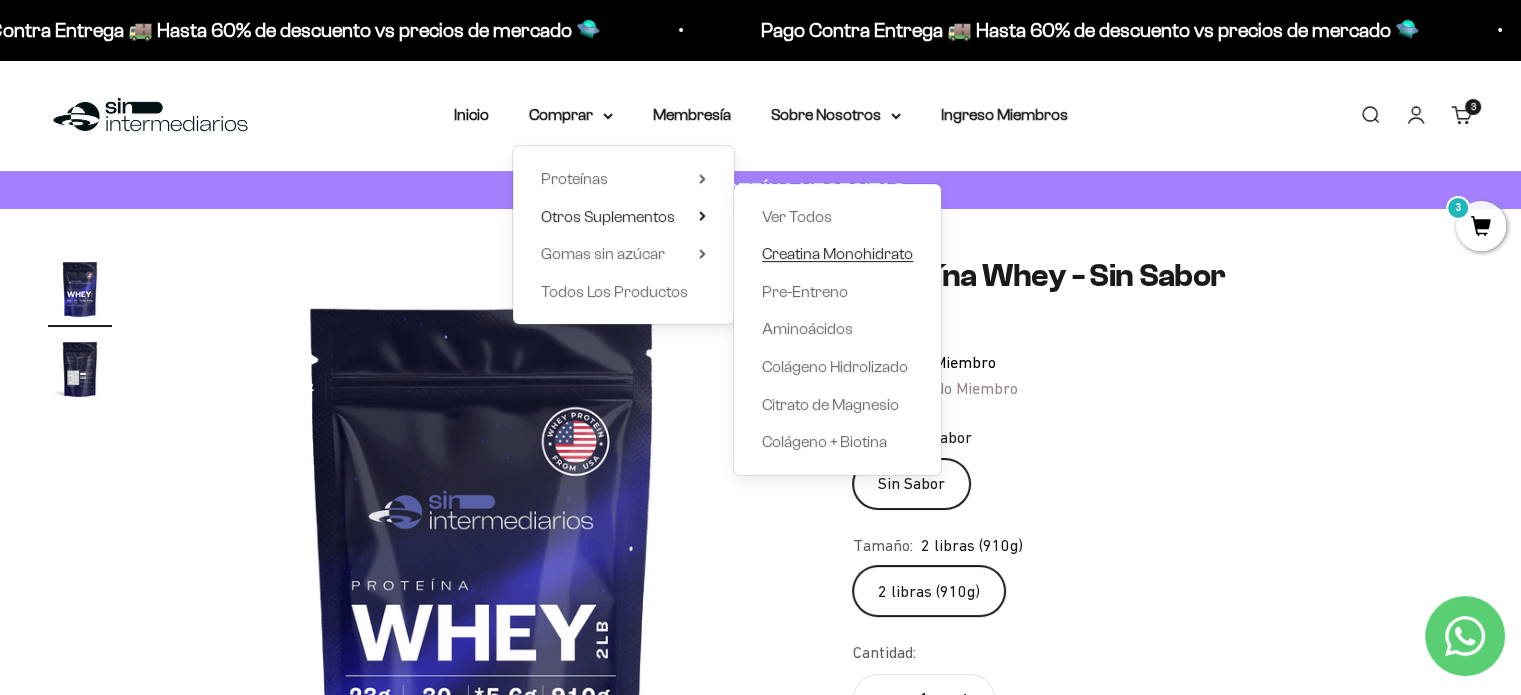 click on "Creatina Monohidrato" at bounding box center [837, 253] 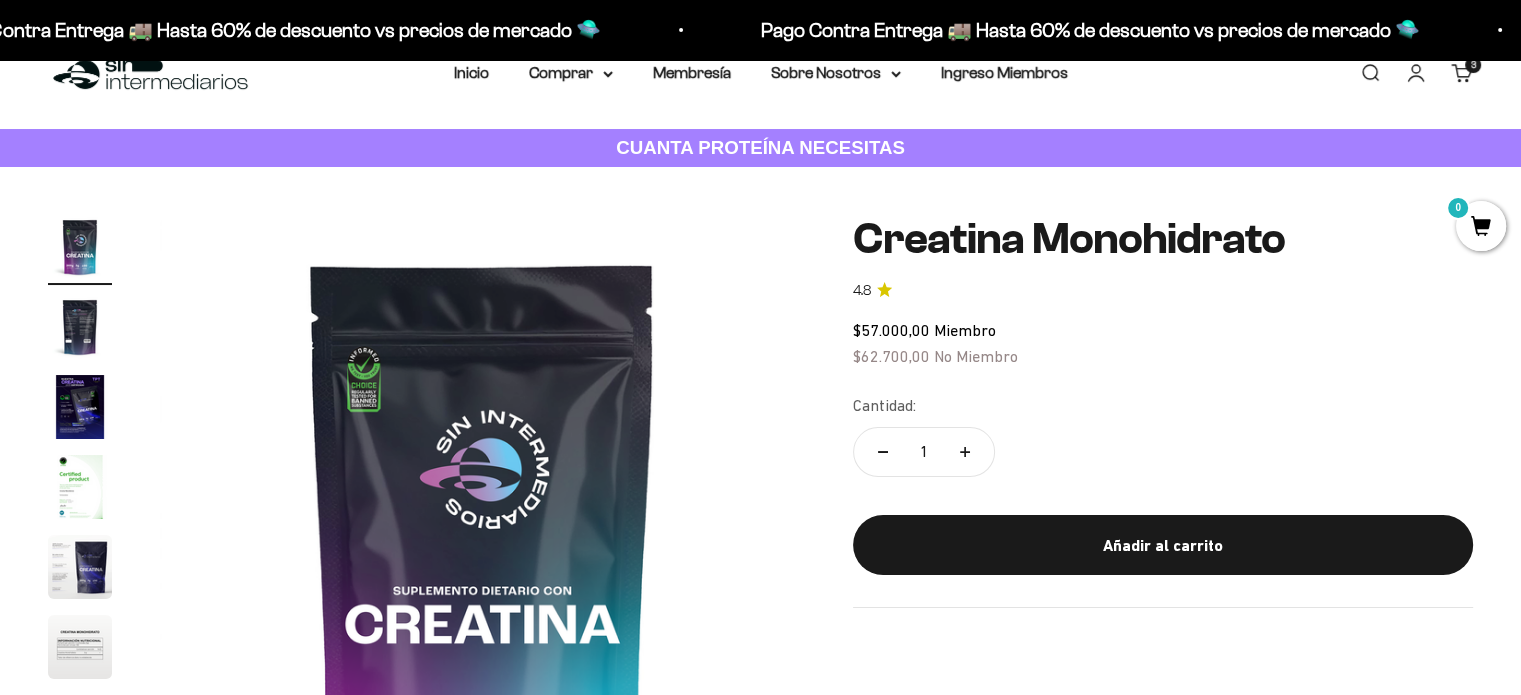 scroll, scrollTop: 42, scrollLeft: 0, axis: vertical 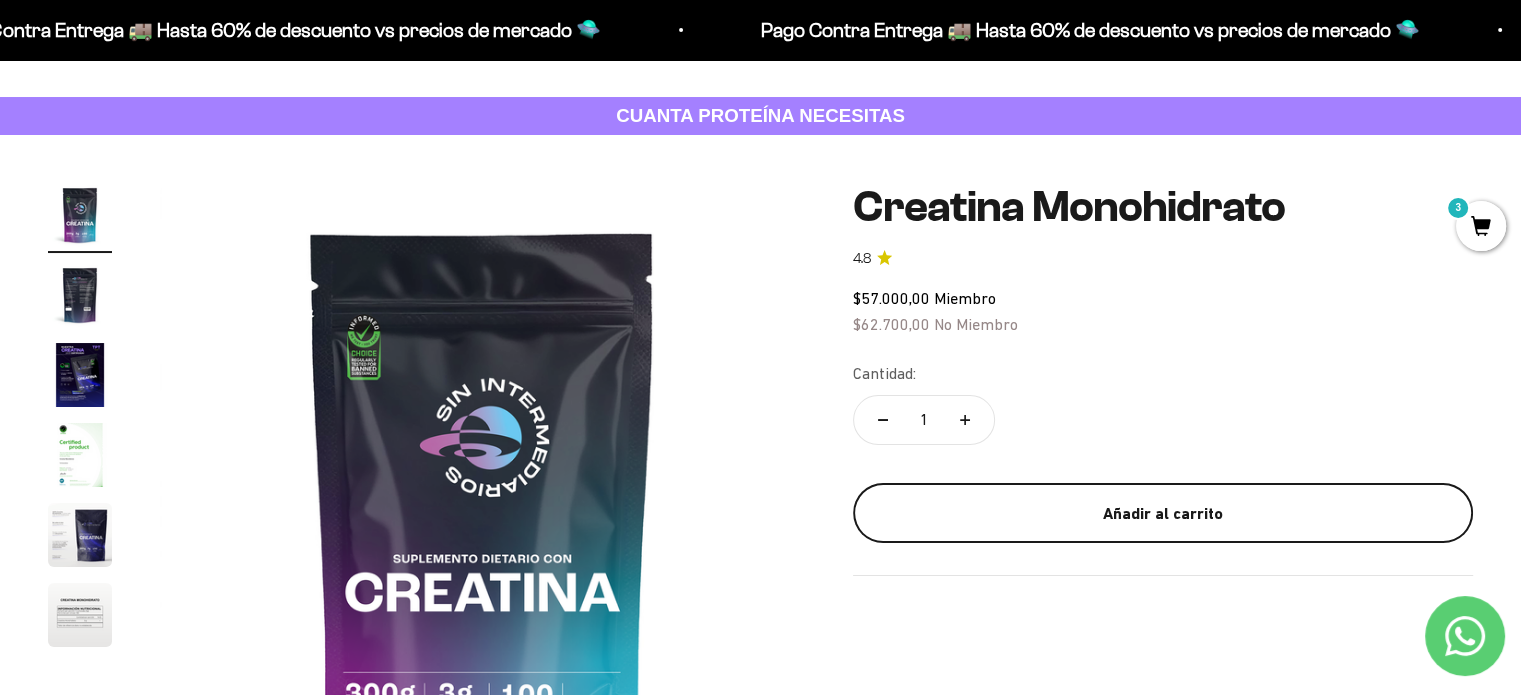 click on "Añadir al carrito" at bounding box center [1163, 513] 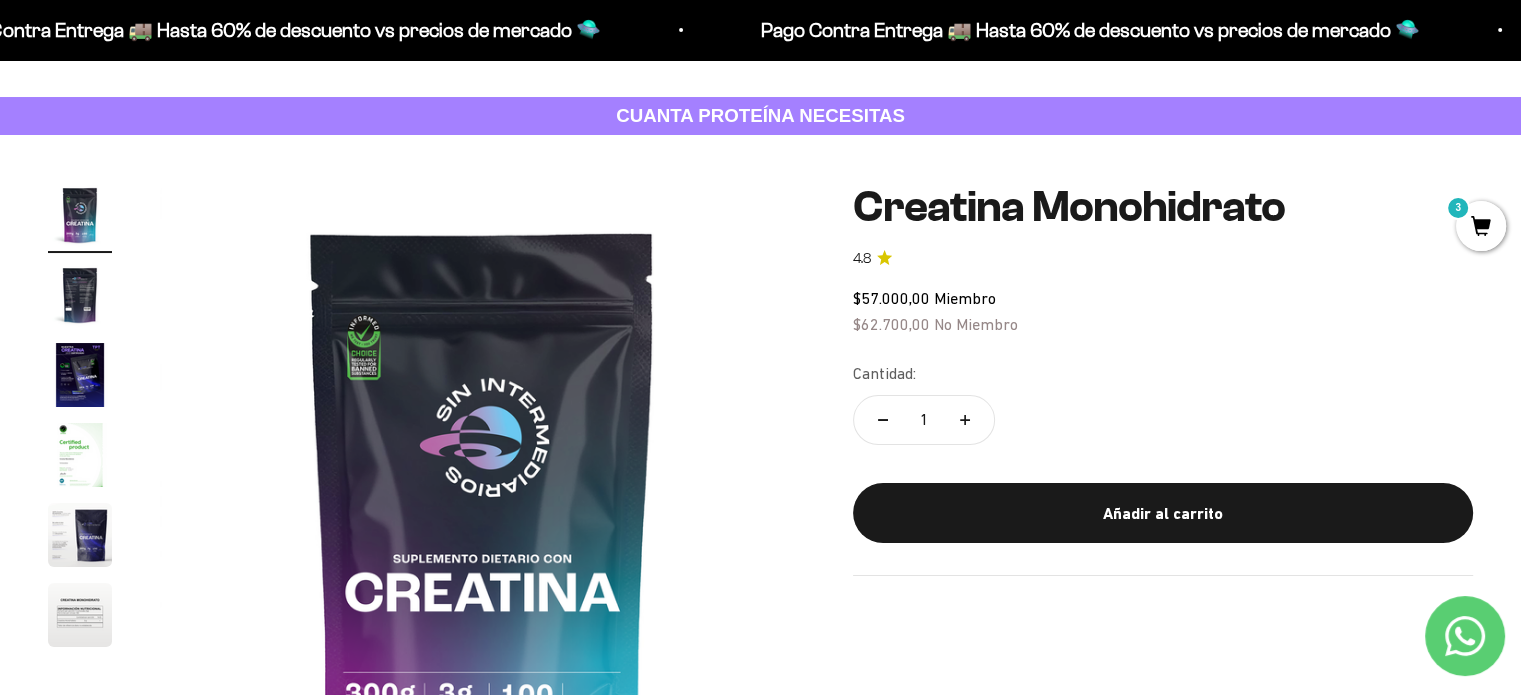 scroll, scrollTop: 0, scrollLeft: 0, axis: both 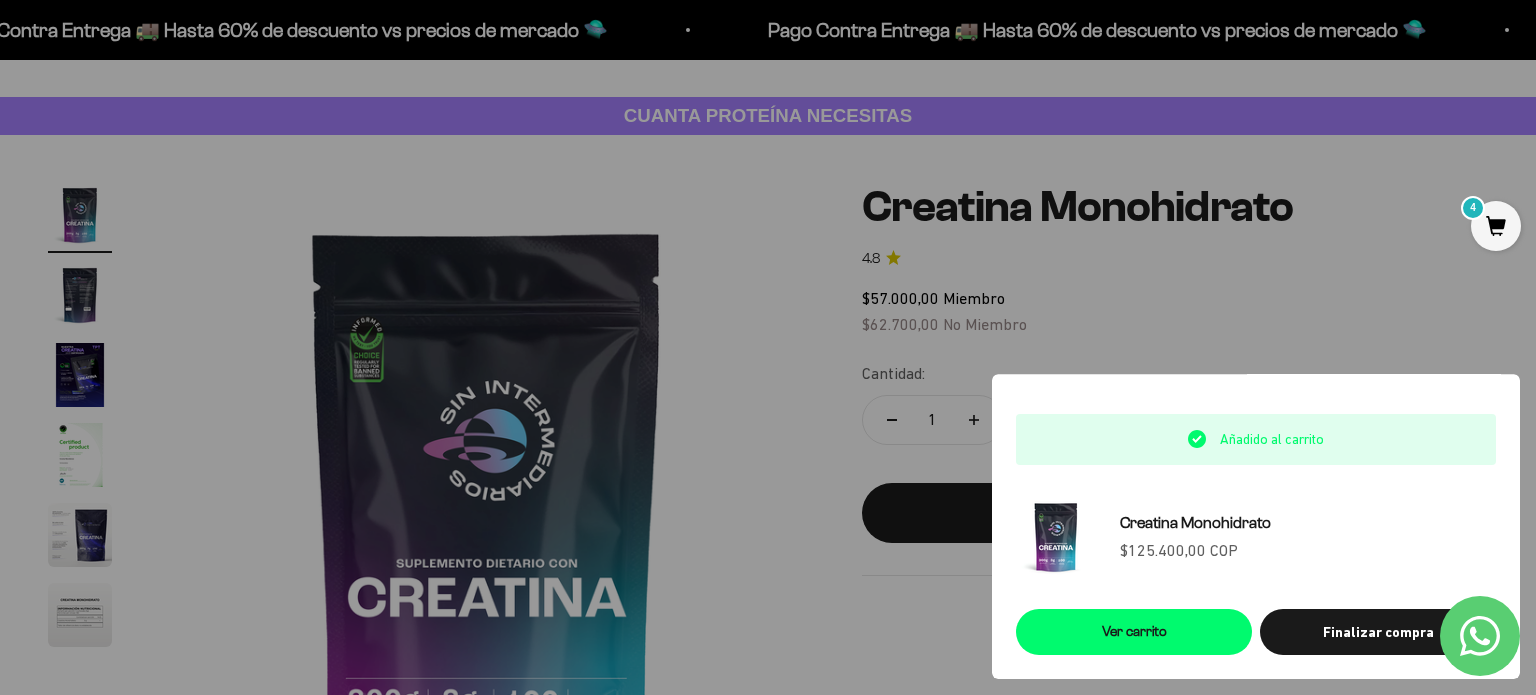 click at bounding box center (768, 347) 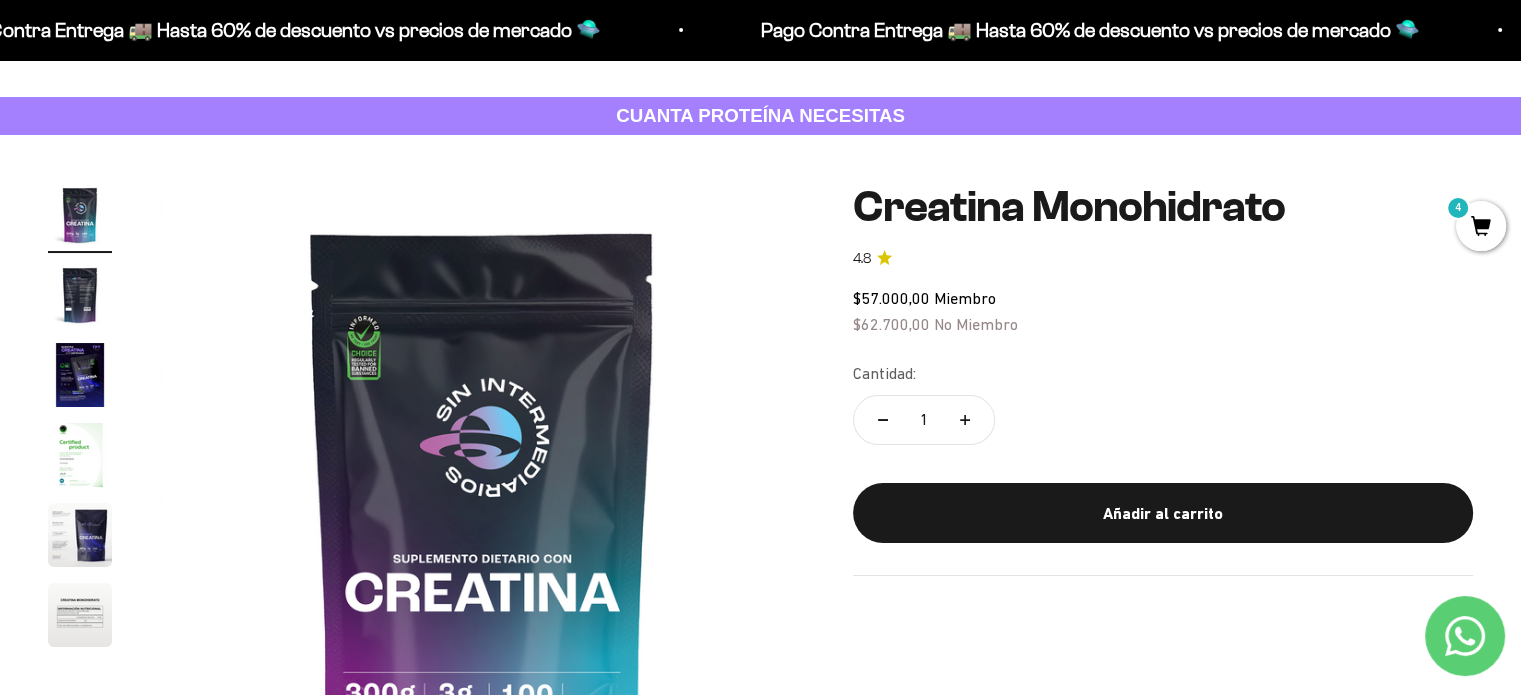 scroll, scrollTop: 0, scrollLeft: 0, axis: both 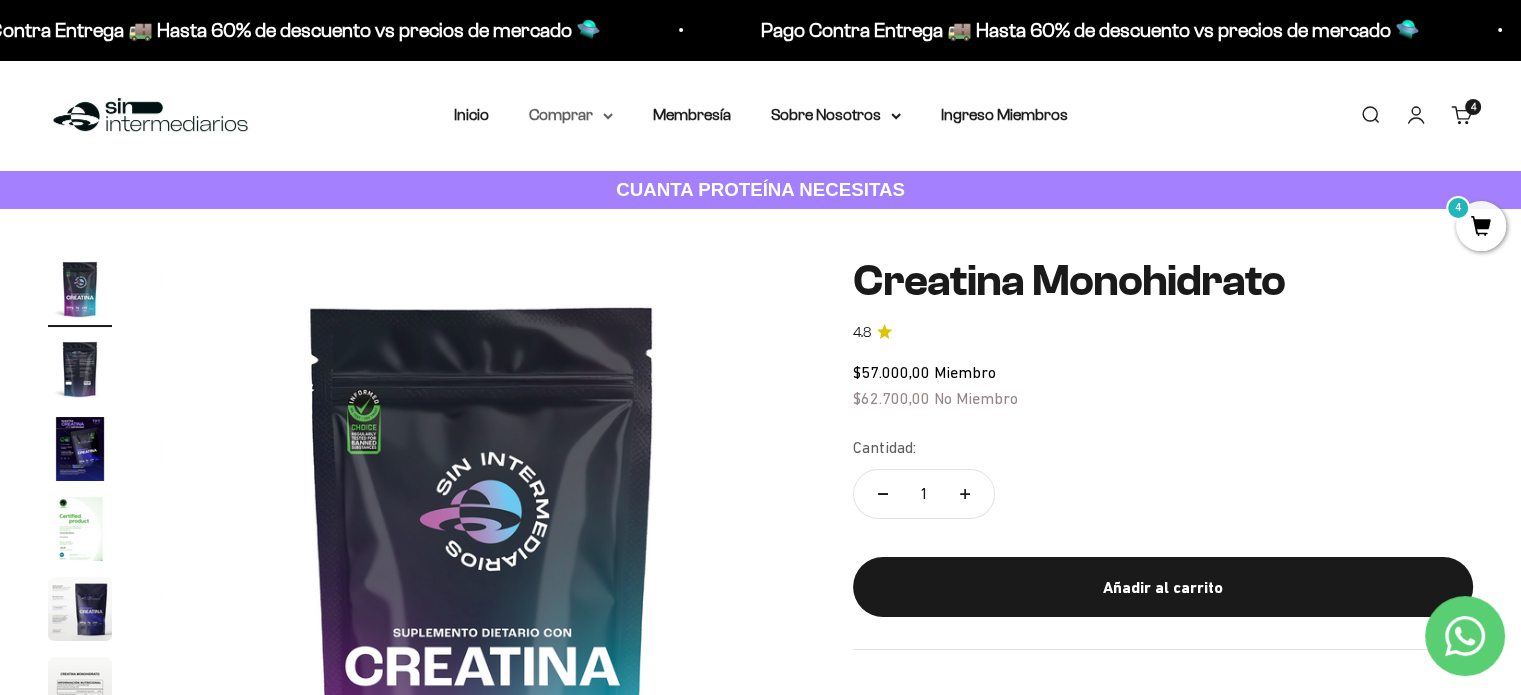 click on "Comprar" at bounding box center [571, 115] 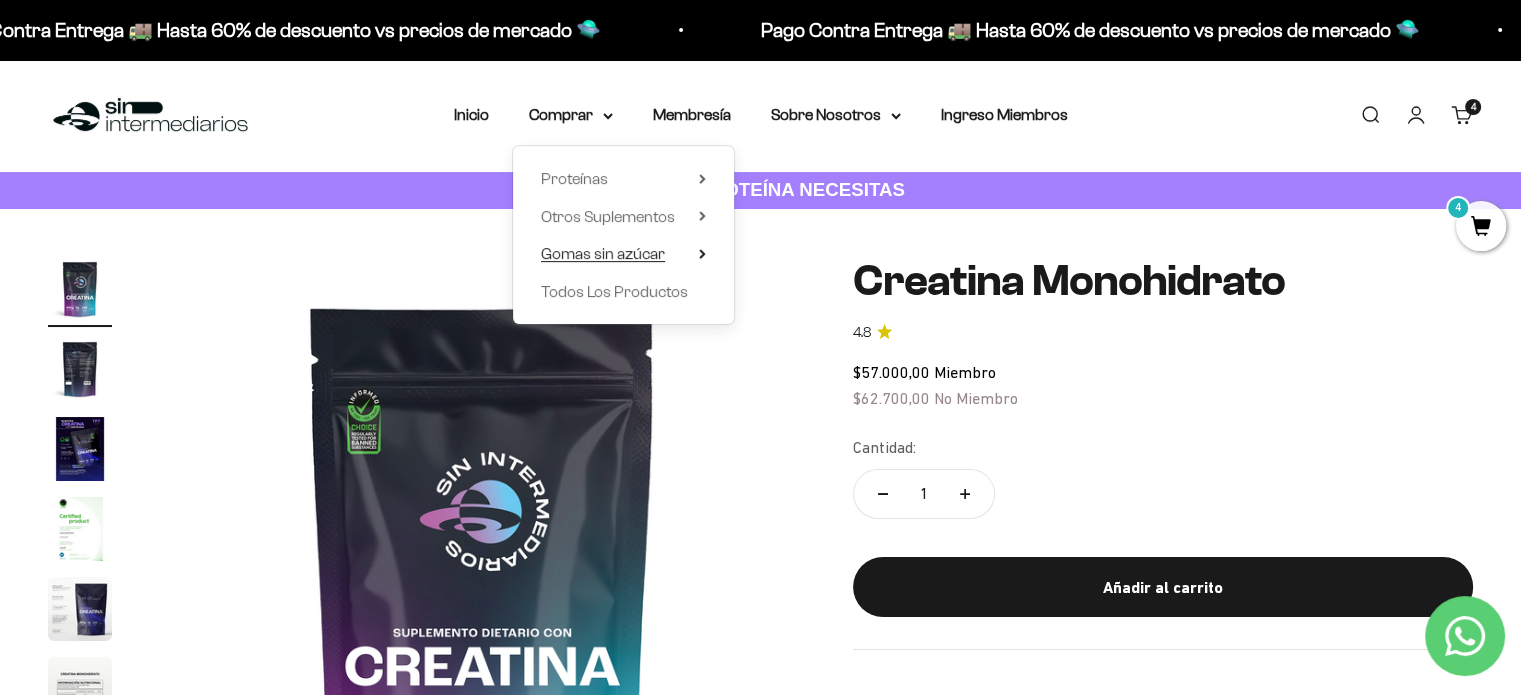 click on "Gomas sin azúcar" at bounding box center [623, 254] 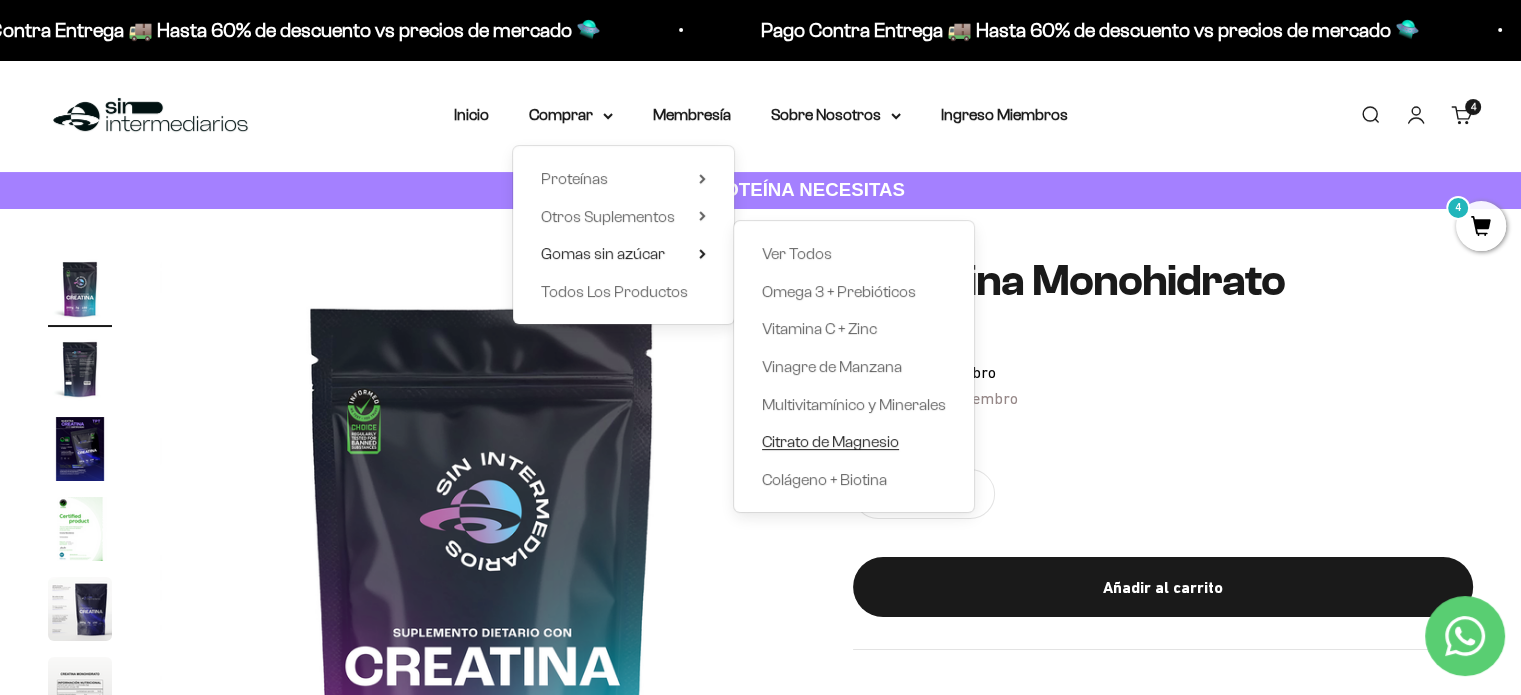 click on "Citrato de Magnesio" at bounding box center [830, 441] 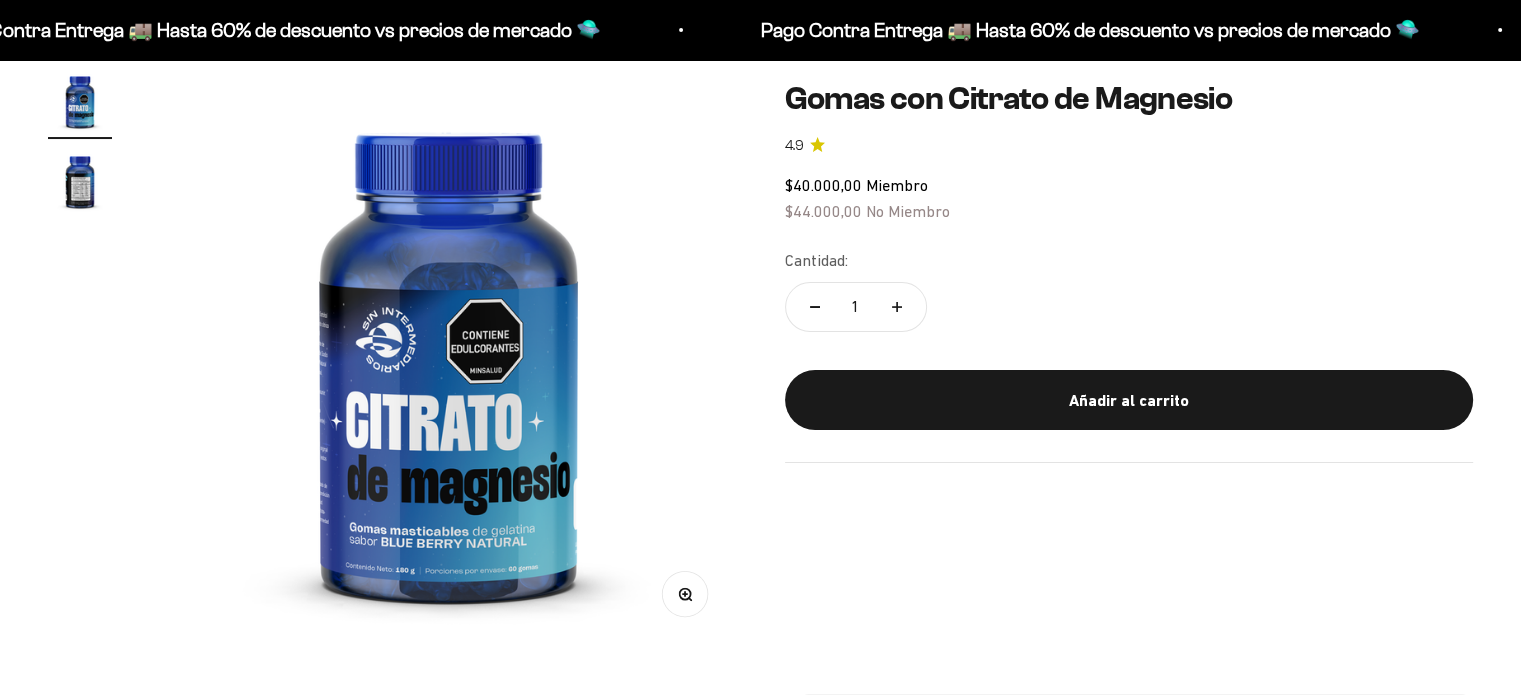 scroll, scrollTop: 188, scrollLeft: 0, axis: vertical 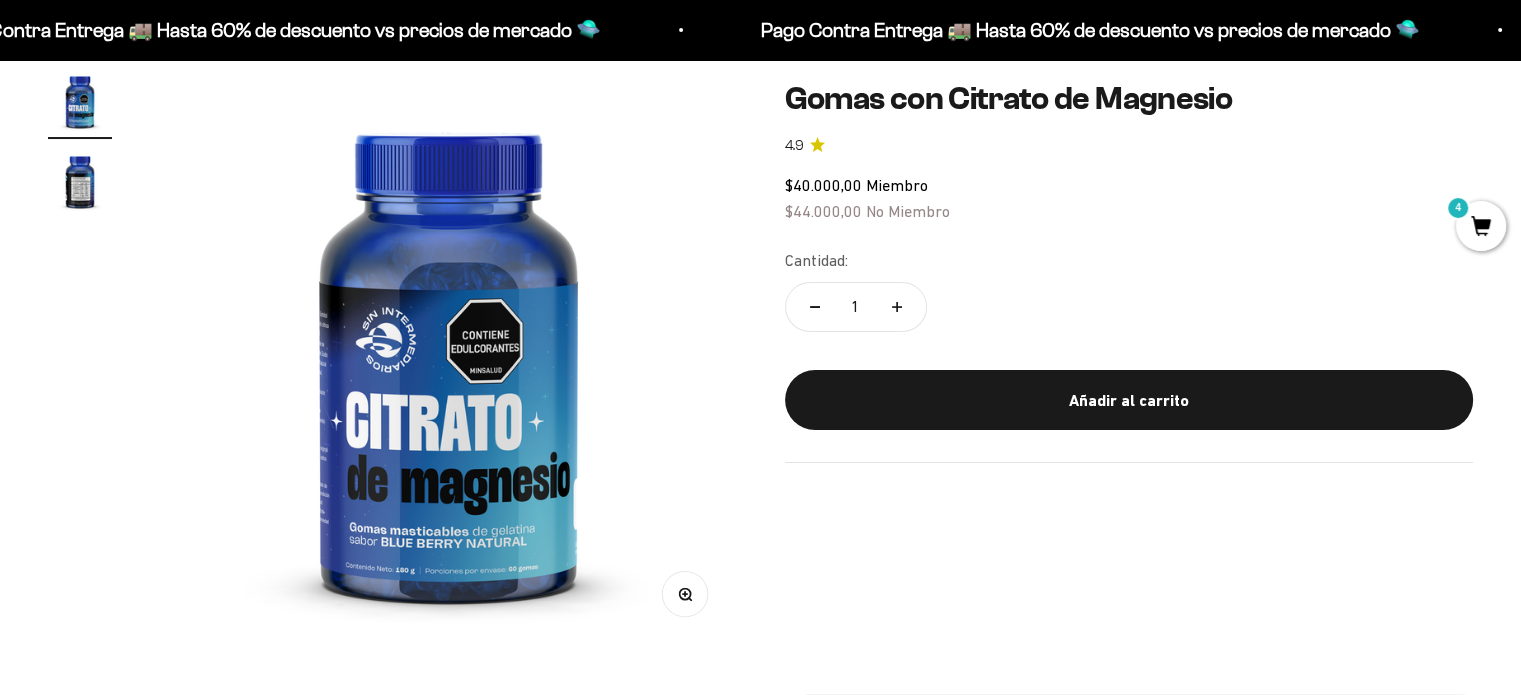 click at bounding box center [448, 357] 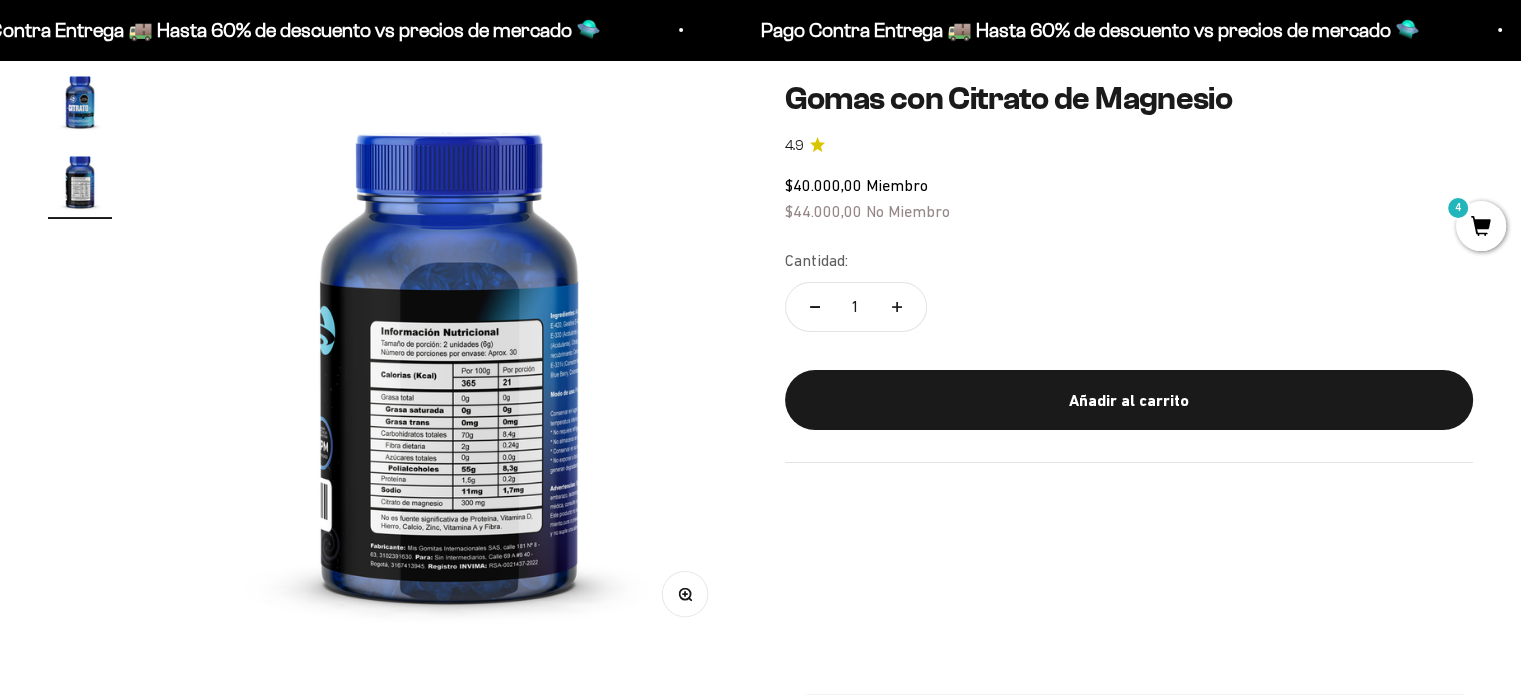 scroll, scrollTop: 0, scrollLeft: 600, axis: horizontal 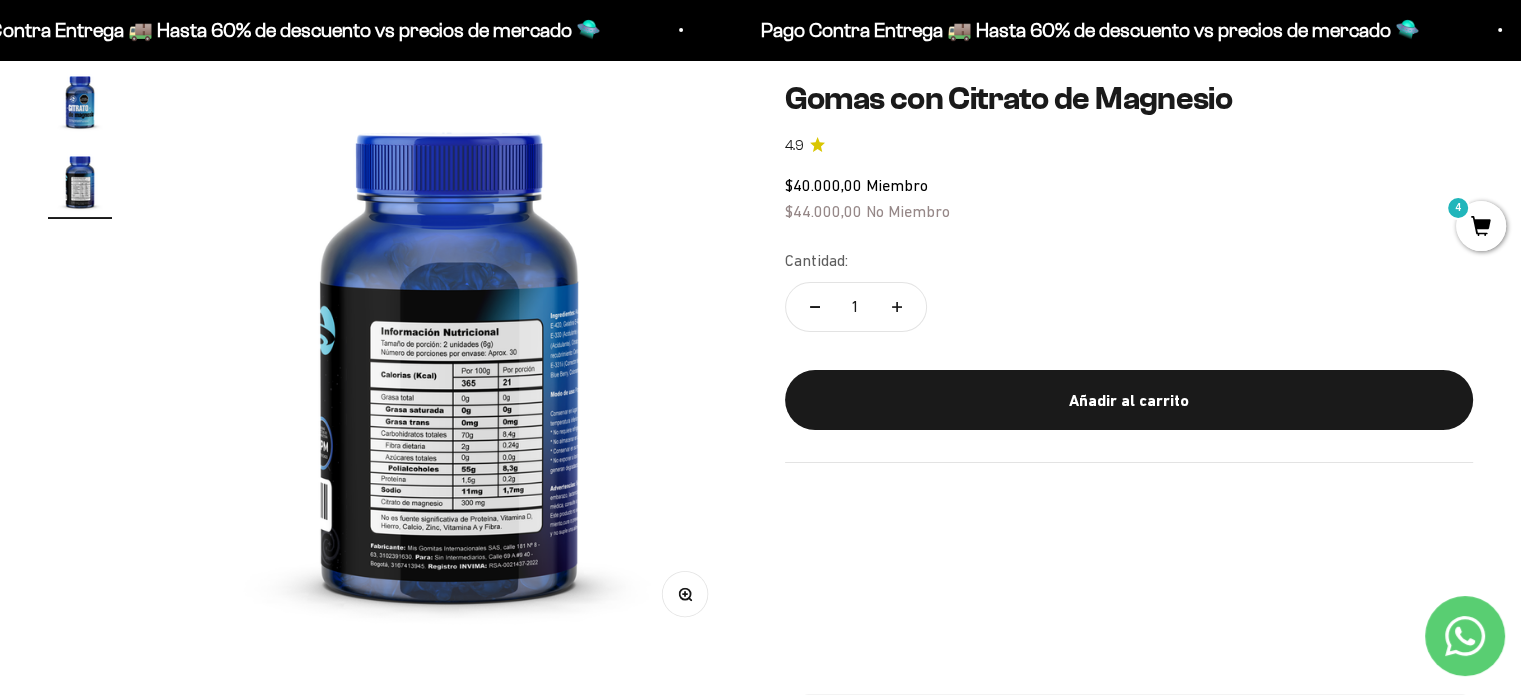 click at bounding box center [449, 357] 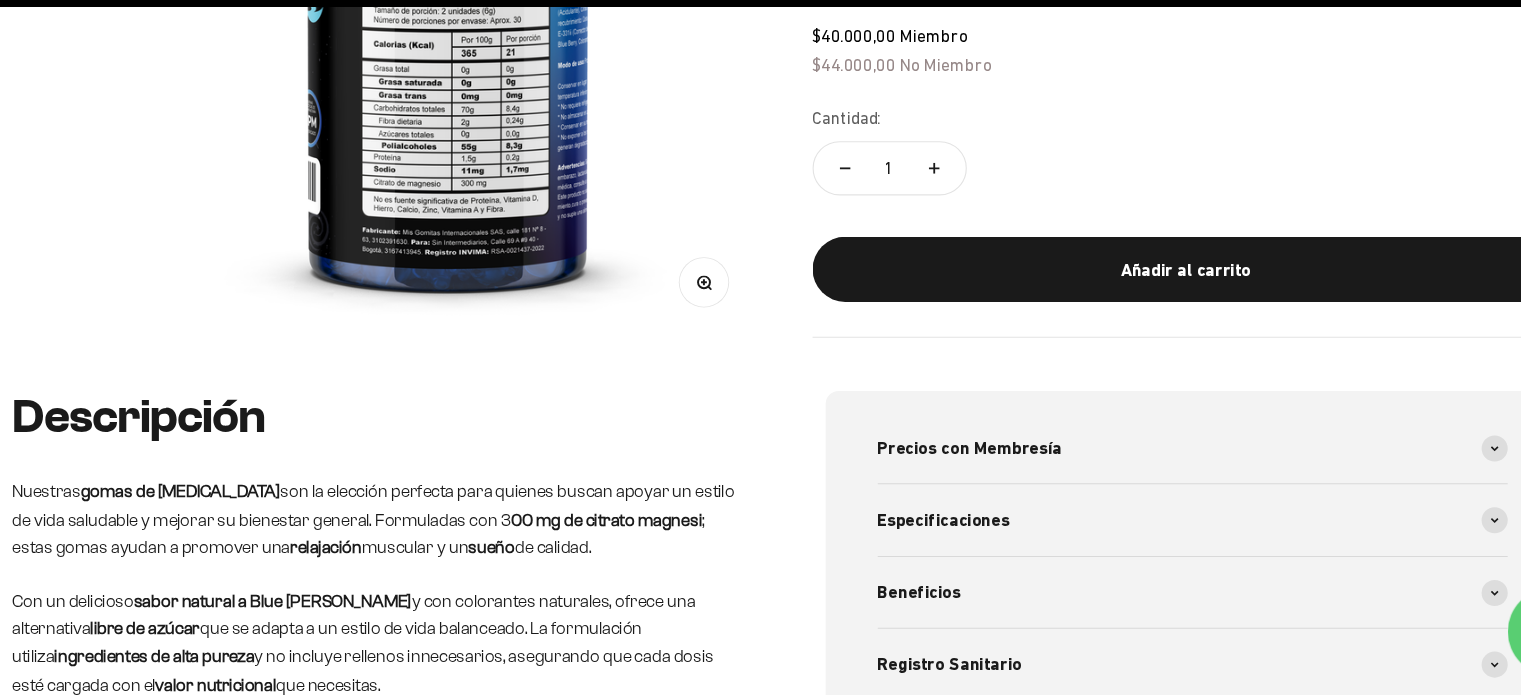 scroll, scrollTop: 467, scrollLeft: 0, axis: vertical 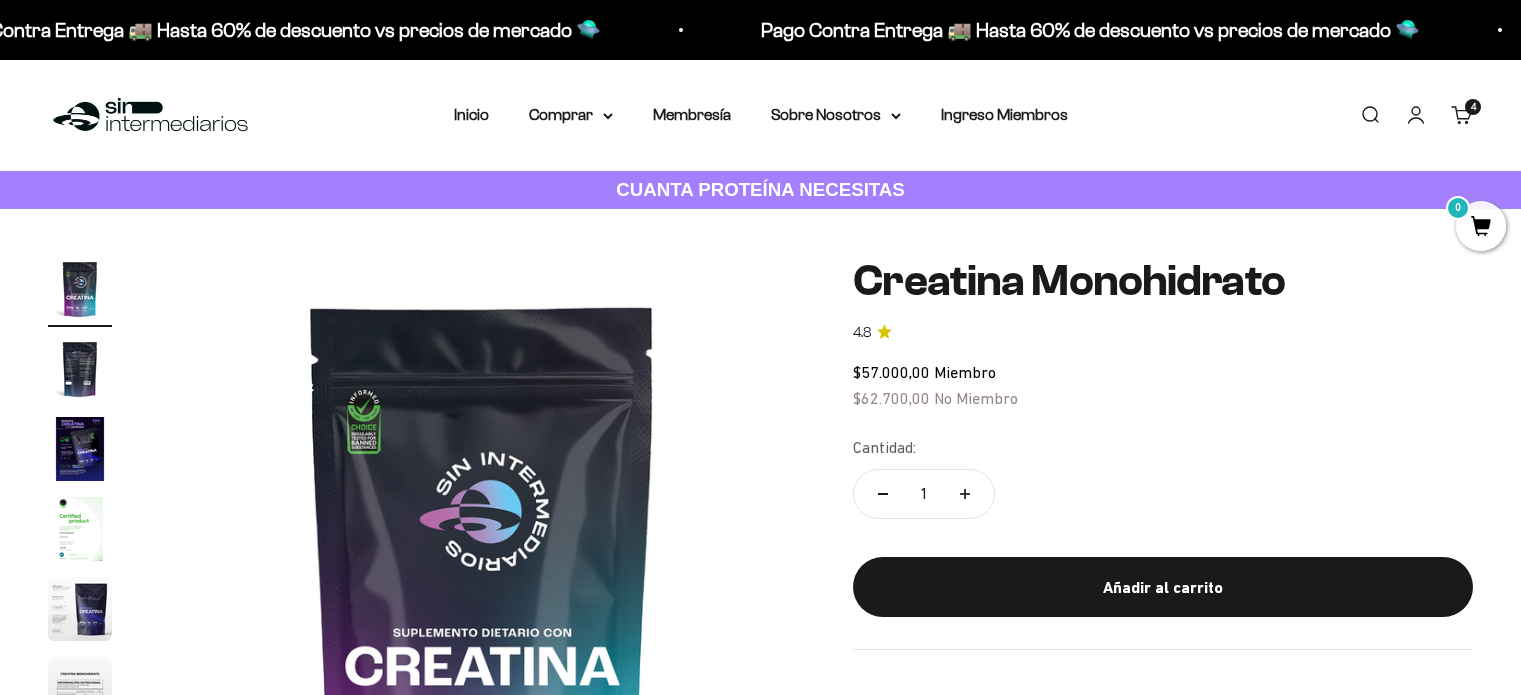 click on "Comprar" at bounding box center [571, 115] 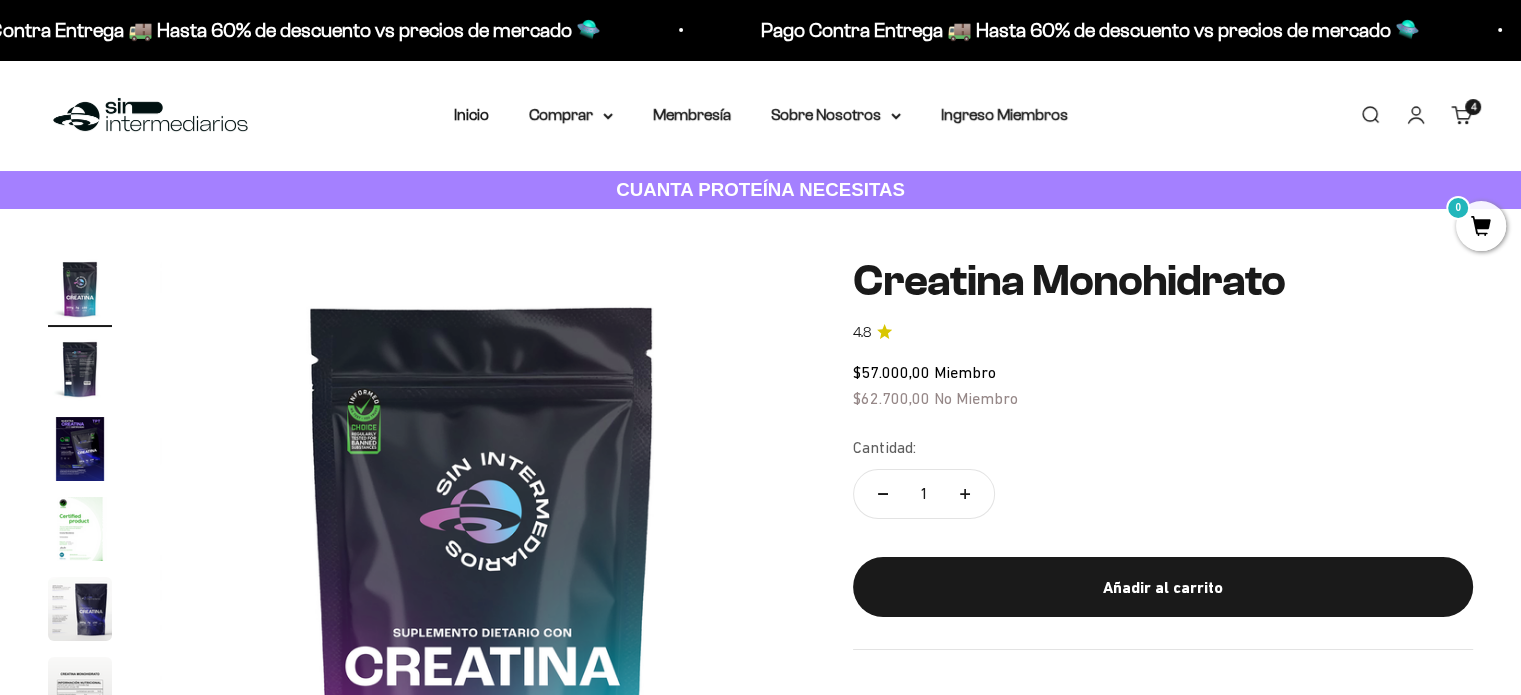 scroll, scrollTop: 0, scrollLeft: 0, axis: both 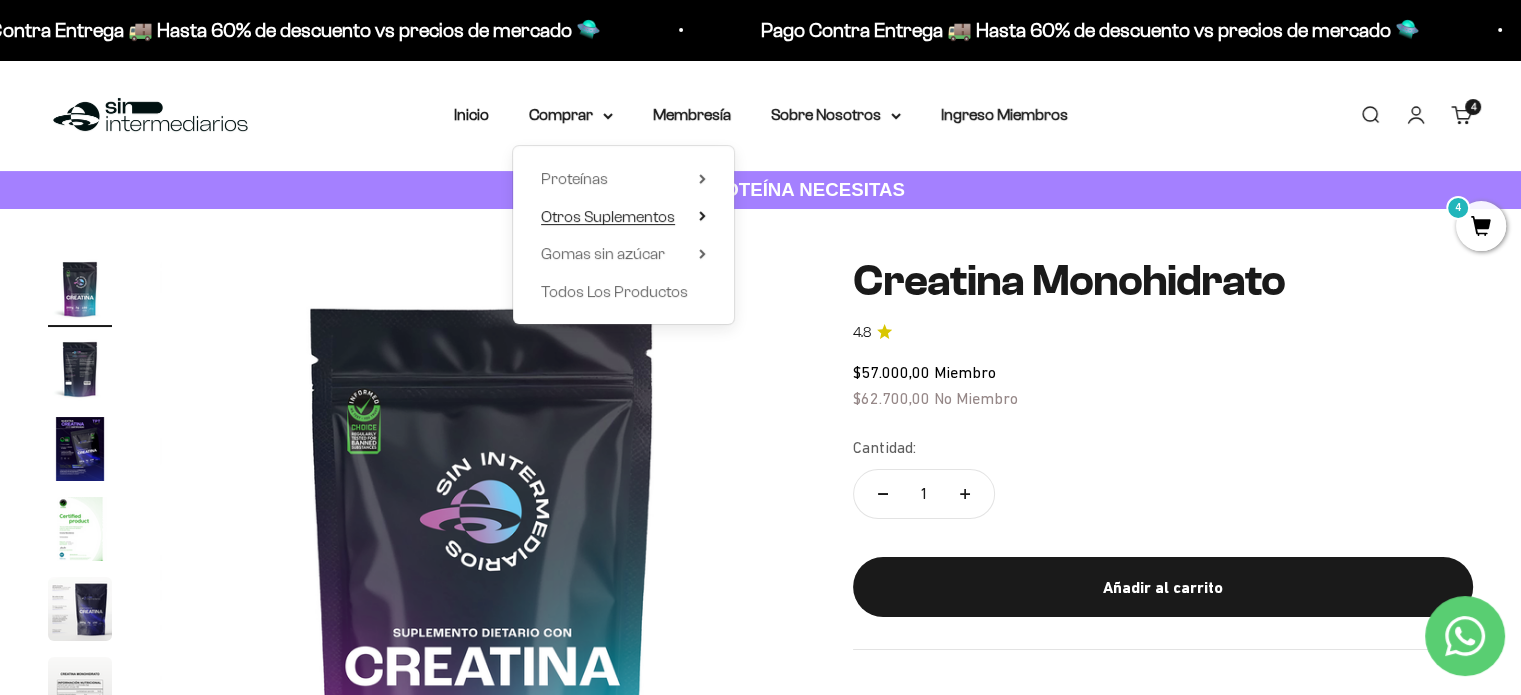 click 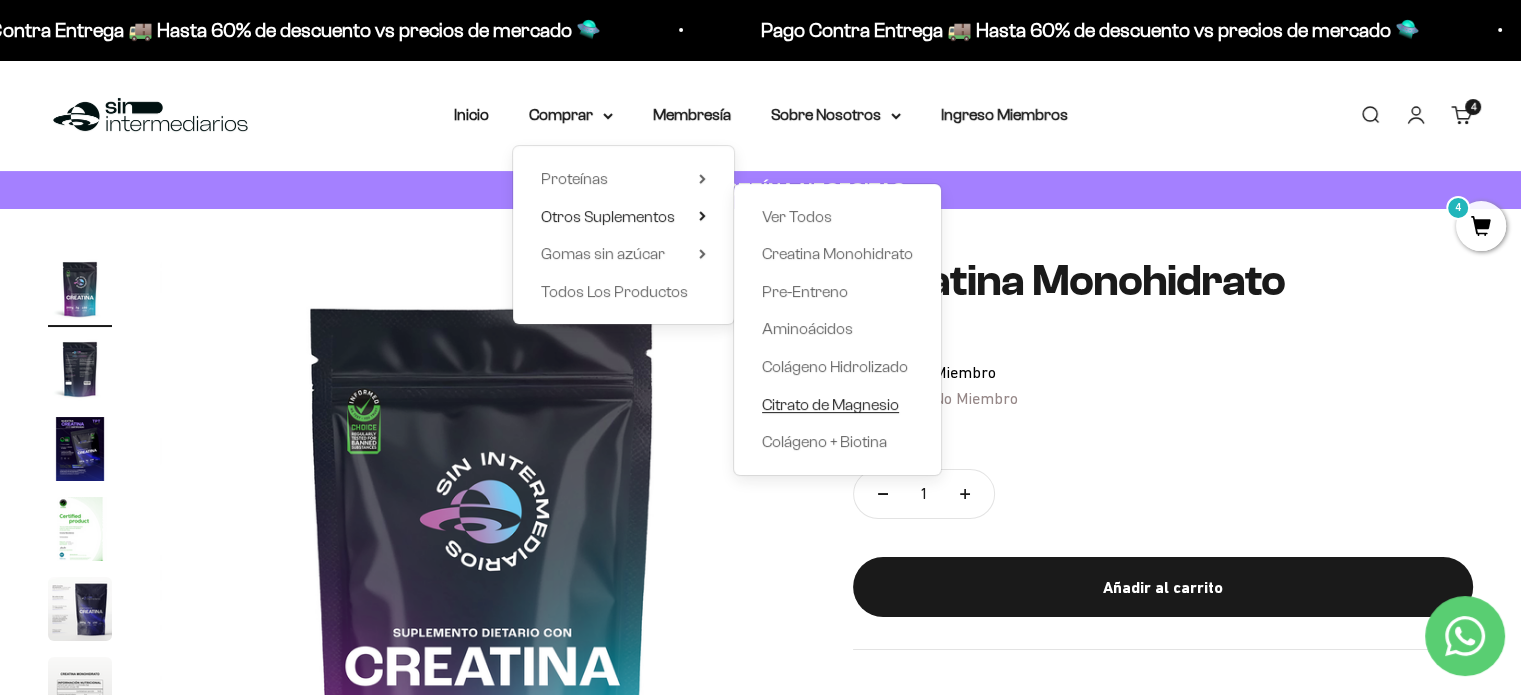 click on "Citrato de Magnesio" at bounding box center (830, 404) 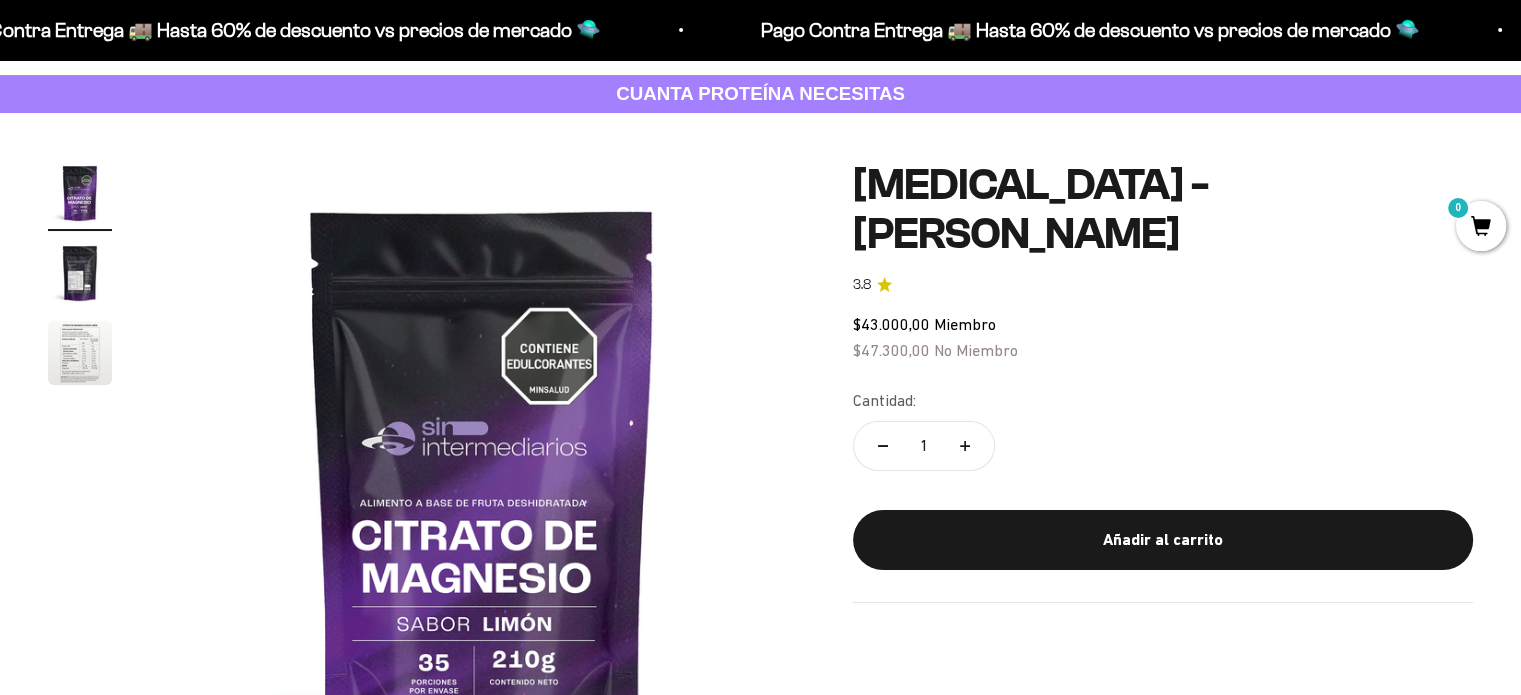 scroll, scrollTop: 96, scrollLeft: 0, axis: vertical 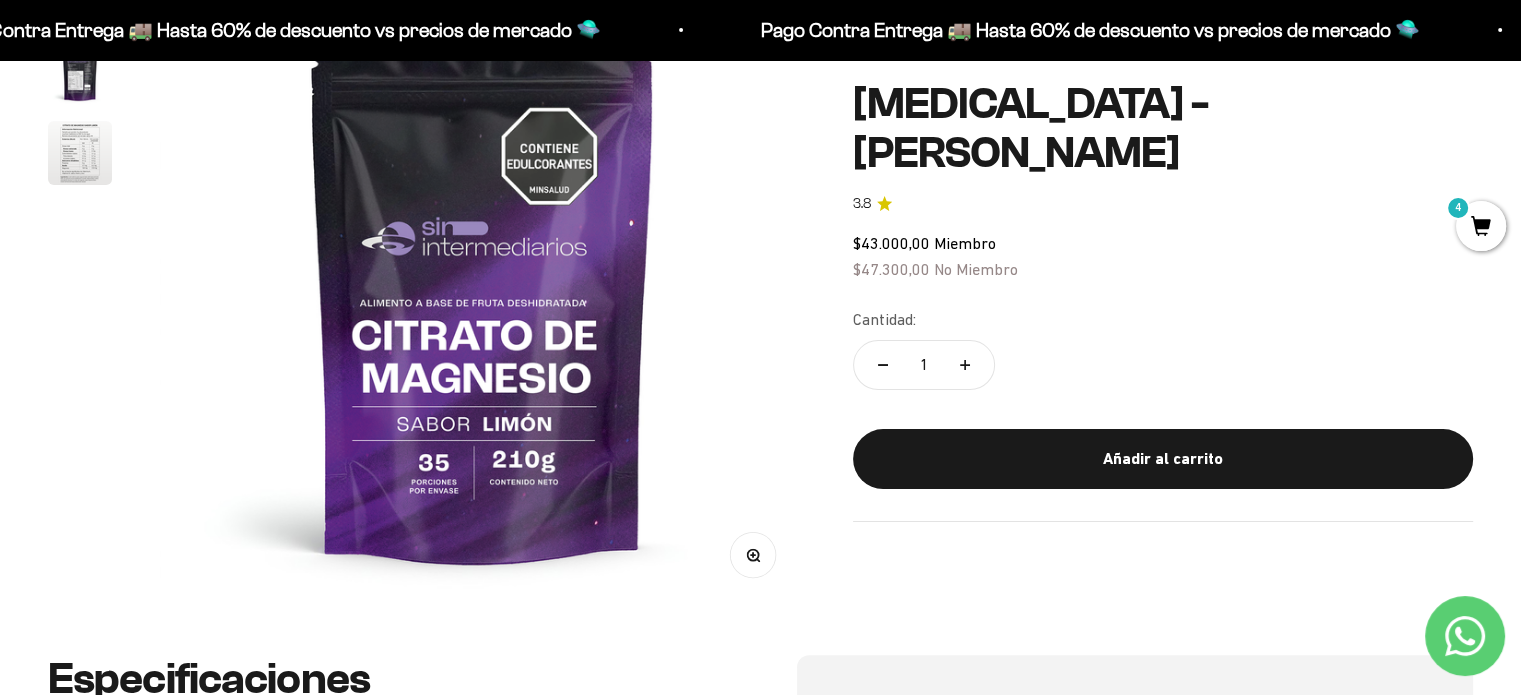 click at bounding box center [482, 283] 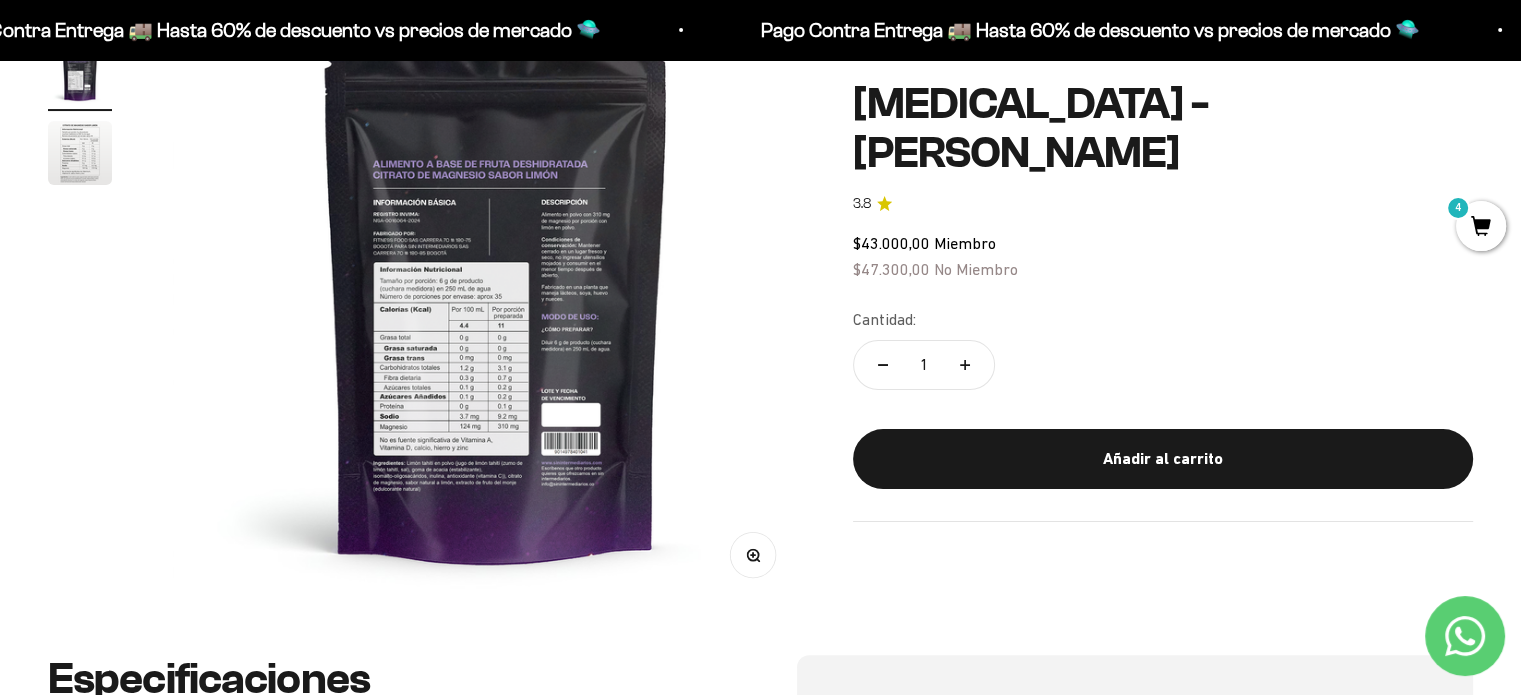 scroll, scrollTop: 0, scrollLeft: 669, axis: horizontal 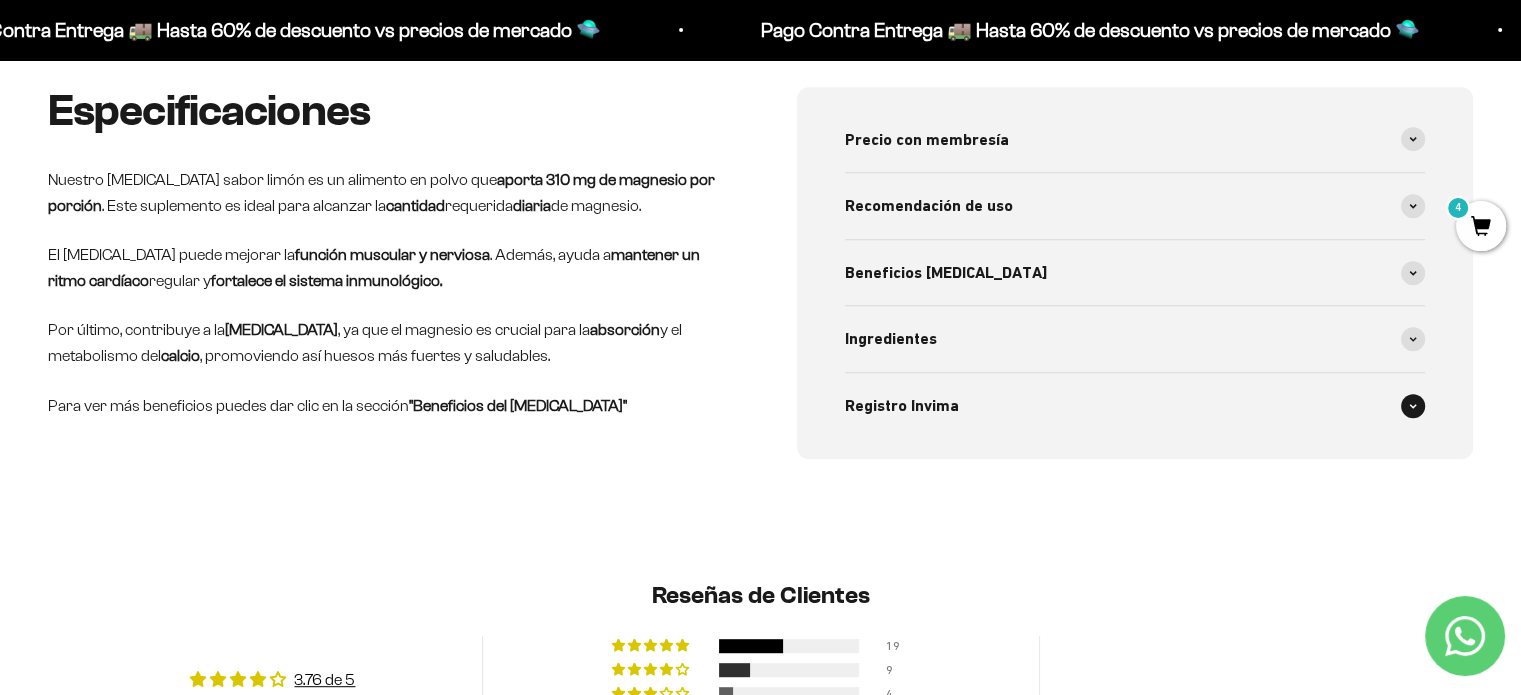 click on "Registro Invima" at bounding box center (1135, 406) 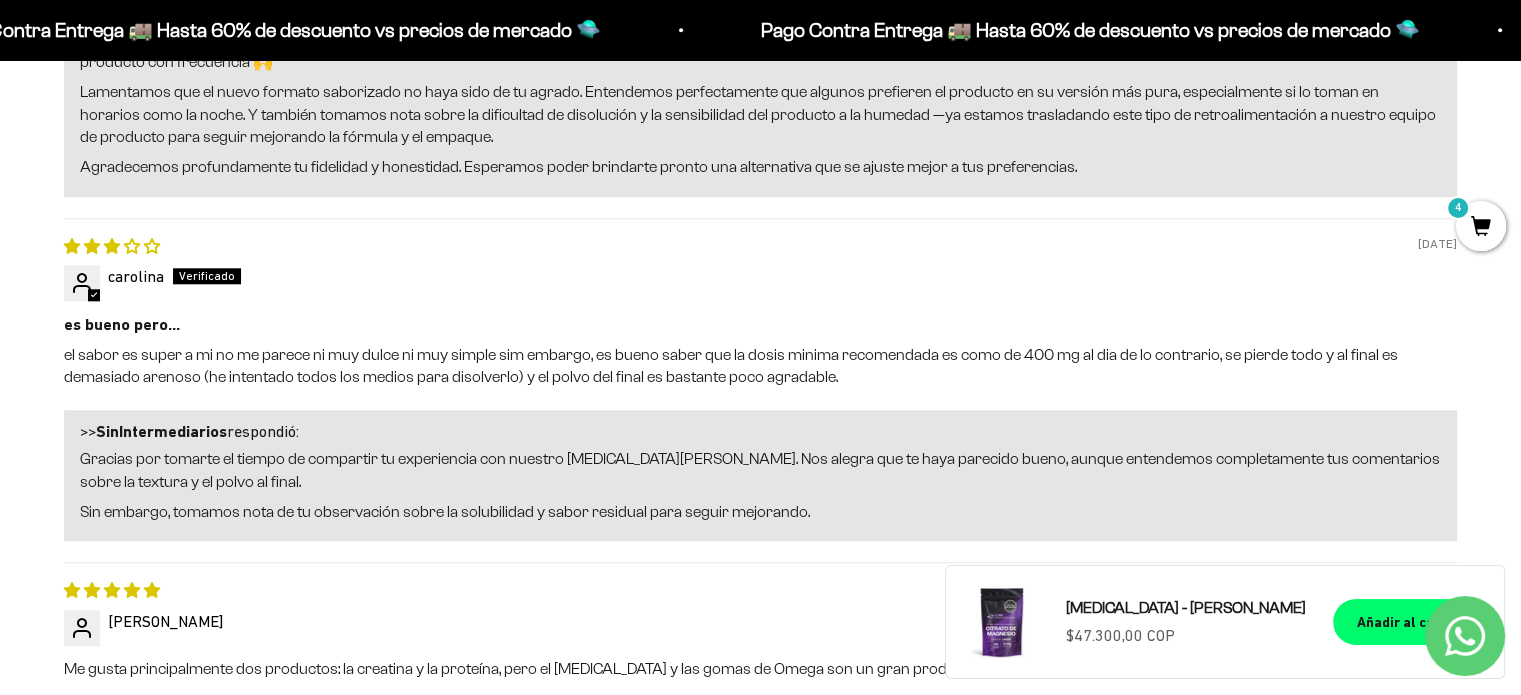 scroll, scrollTop: 2092, scrollLeft: 0, axis: vertical 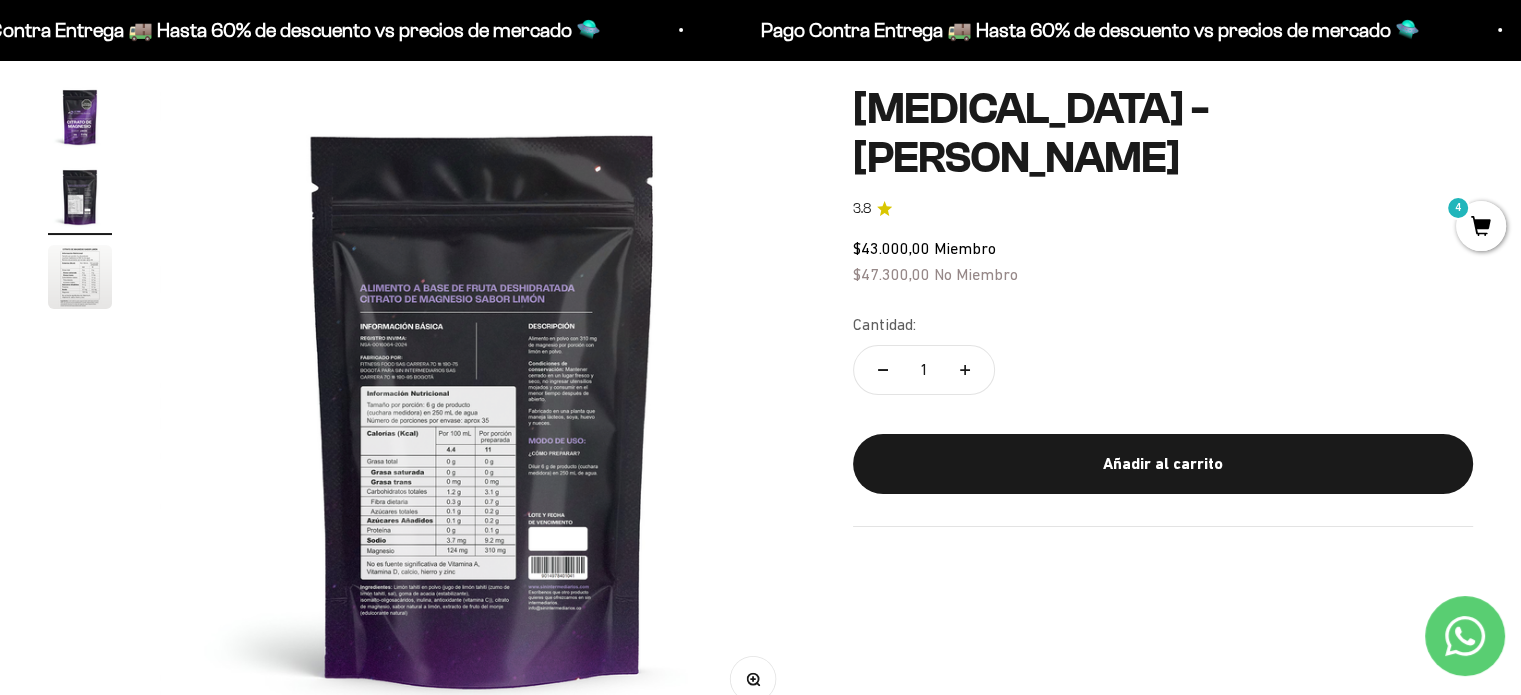 click at bounding box center [482, 407] 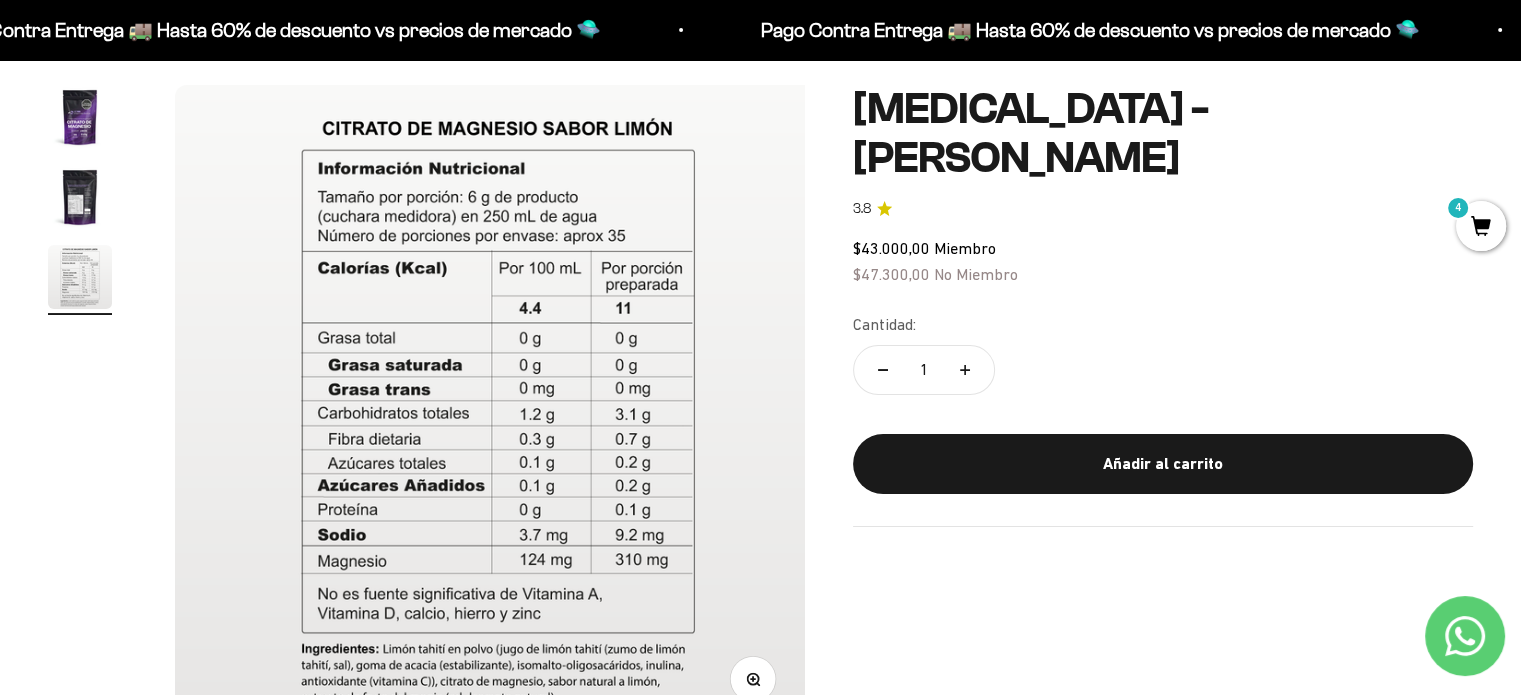 scroll, scrollTop: 0, scrollLeft: 1338, axis: horizontal 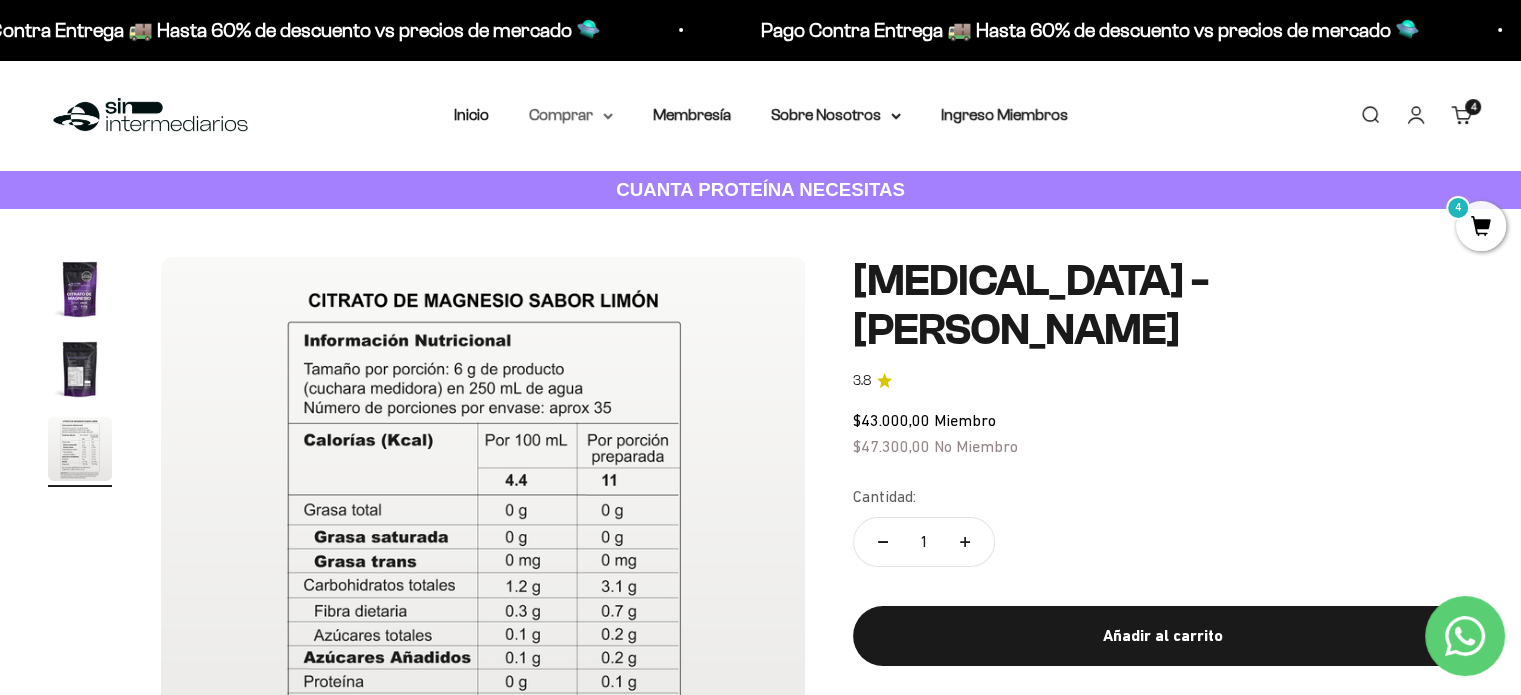click on "Comprar" at bounding box center (571, 115) 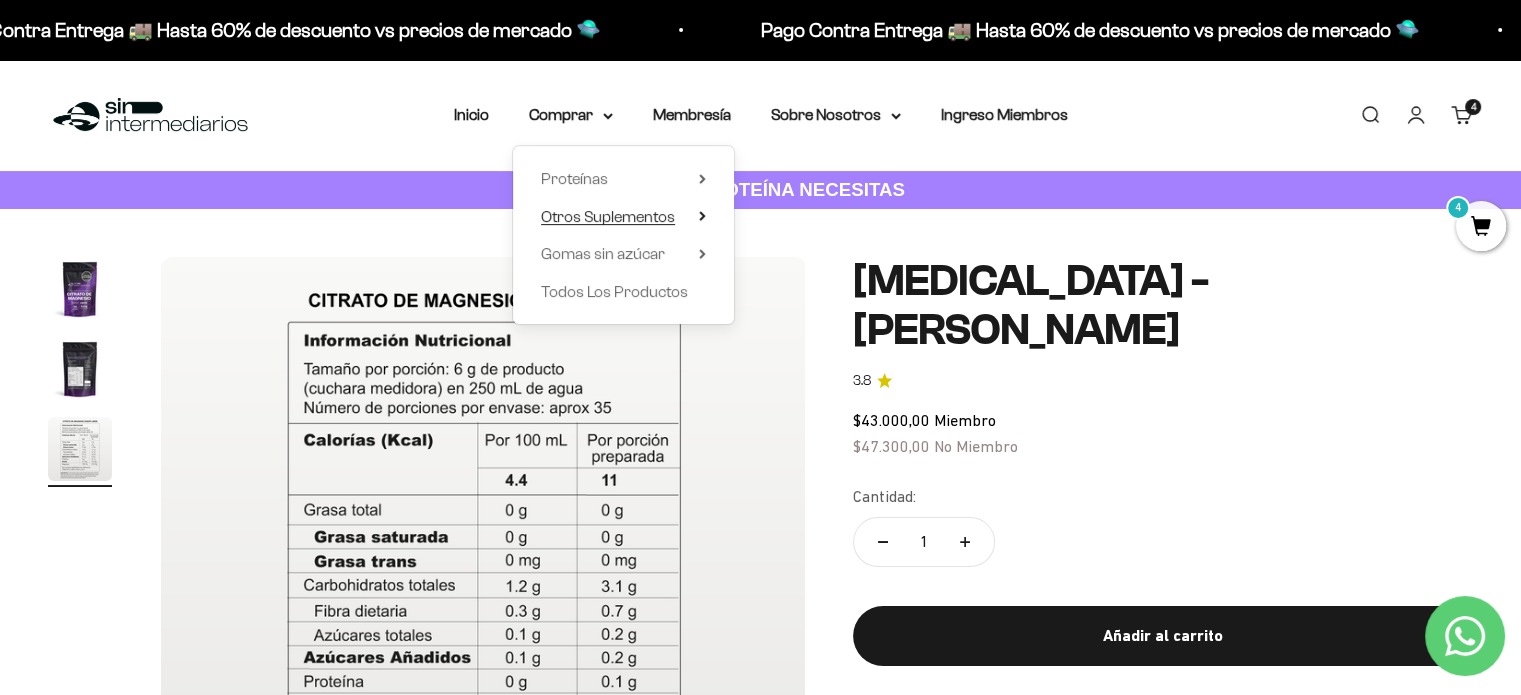 click on "Otros Suplementos" at bounding box center (623, 217) 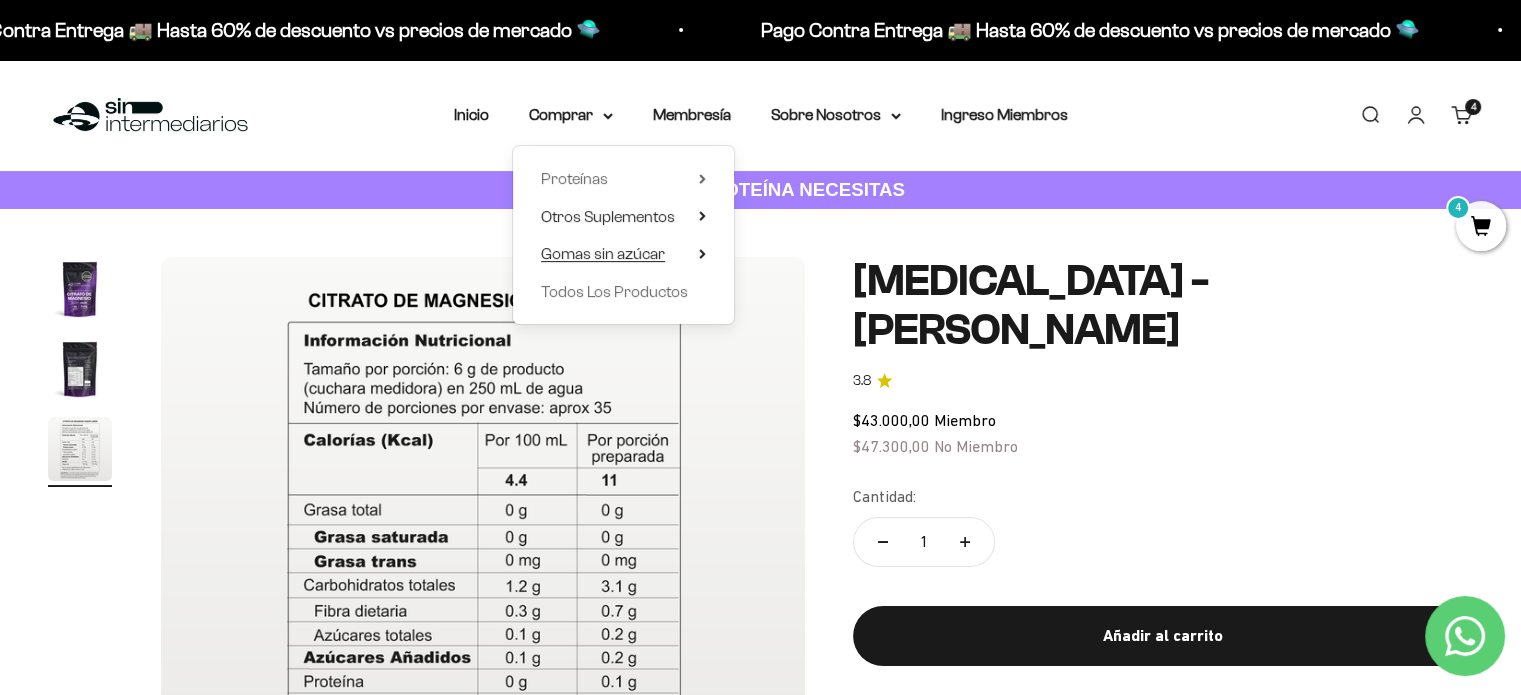 click 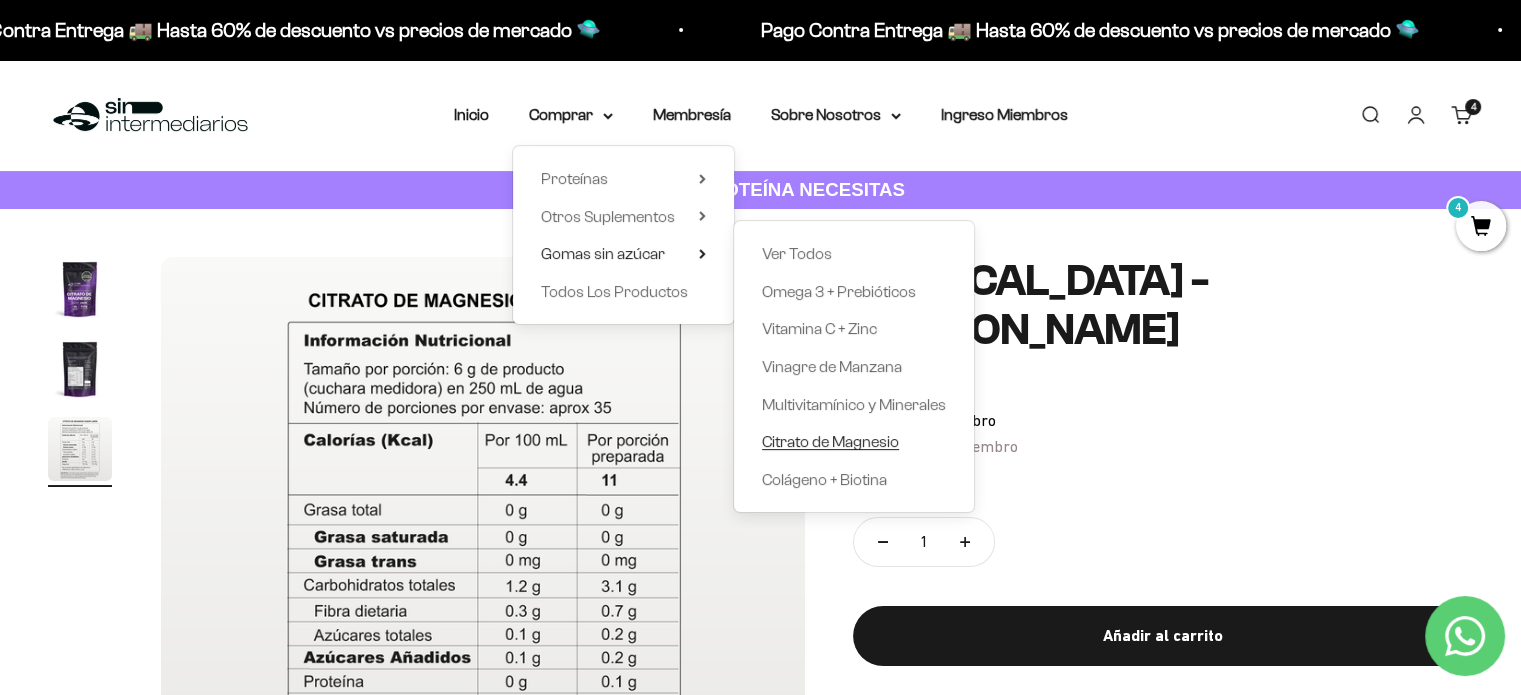 click on "Citrato de Magnesio" at bounding box center [830, 441] 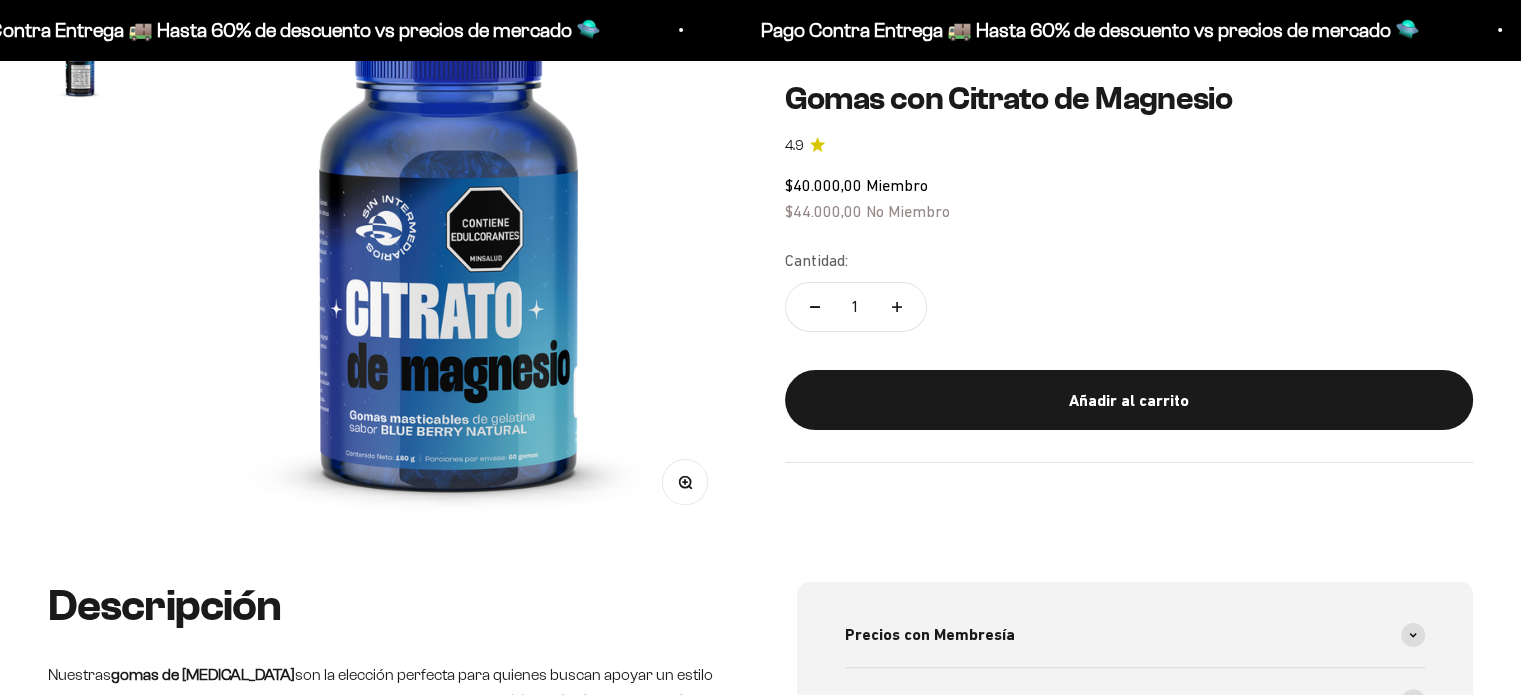 scroll, scrollTop: 300, scrollLeft: 0, axis: vertical 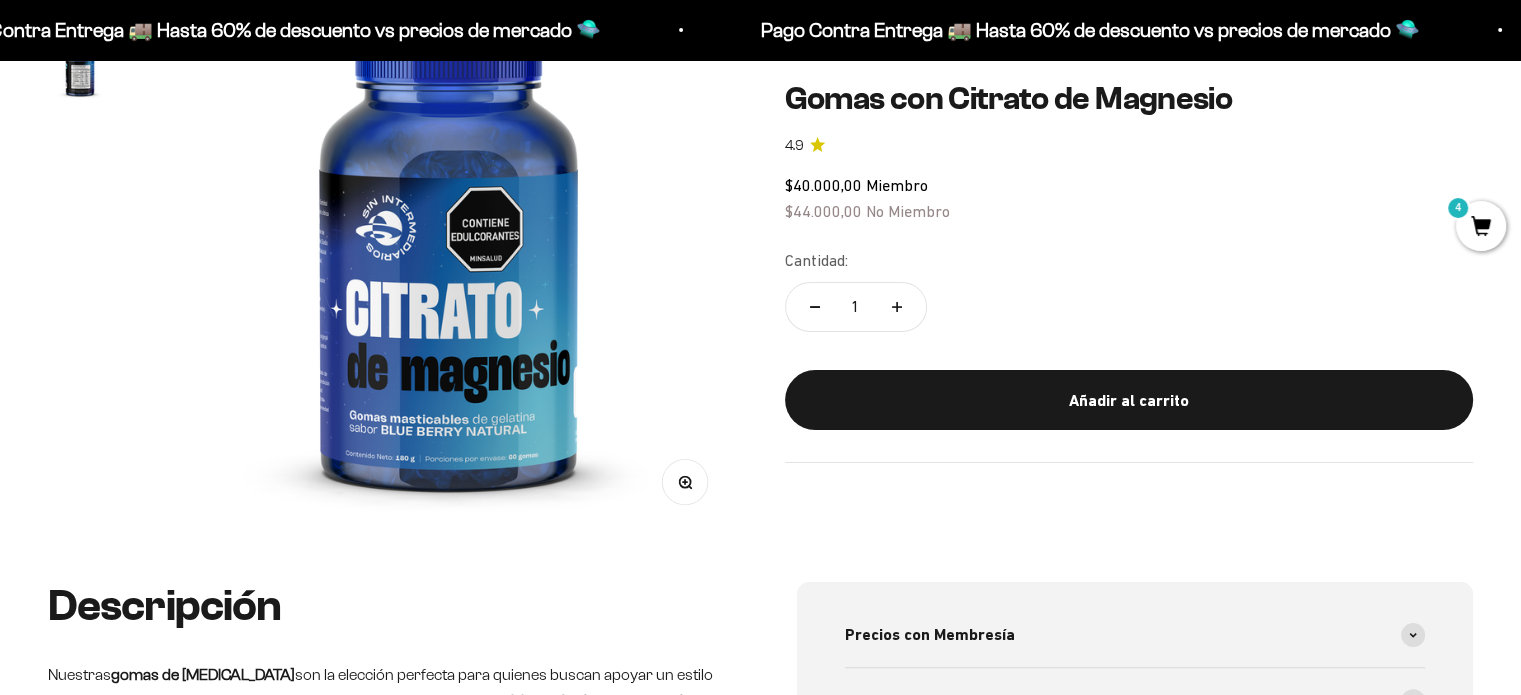 click at bounding box center (448, 245) 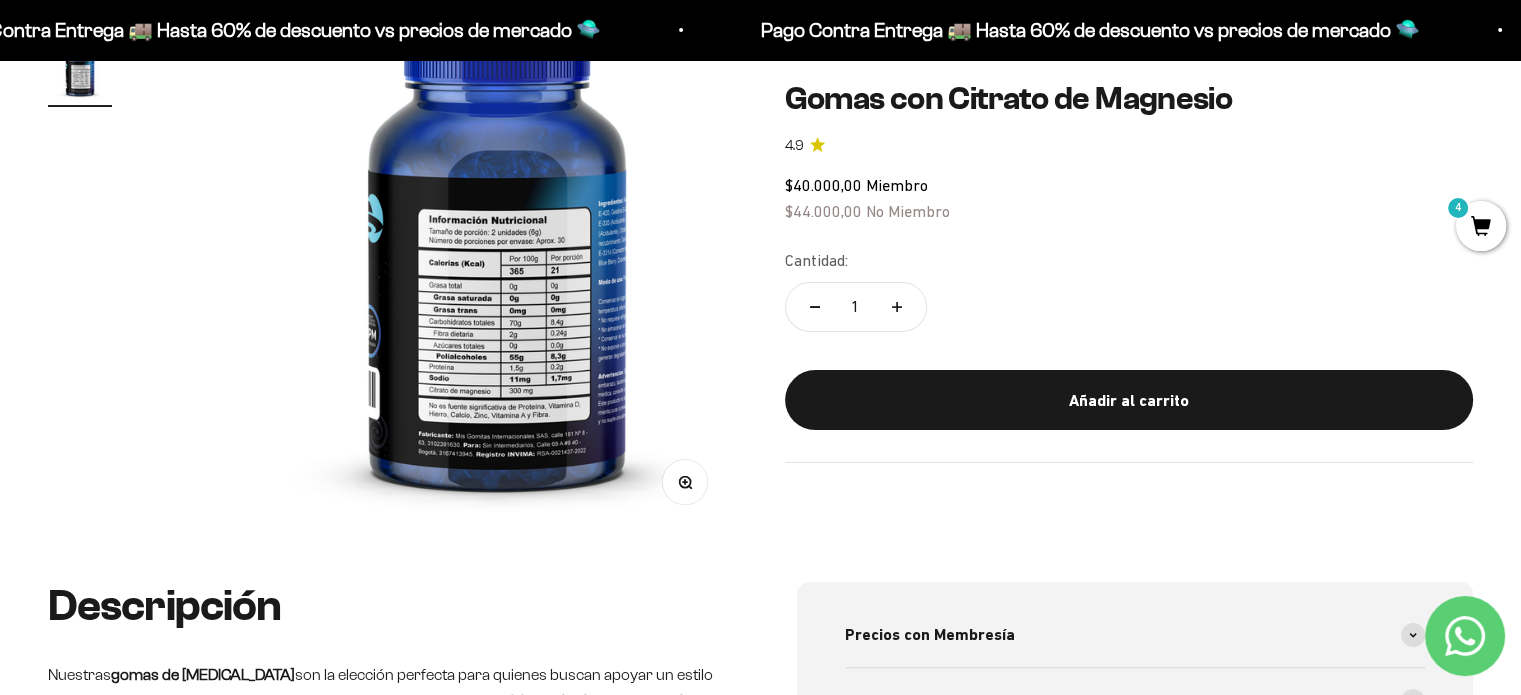 scroll, scrollTop: 0, scrollLeft: 600, axis: horizontal 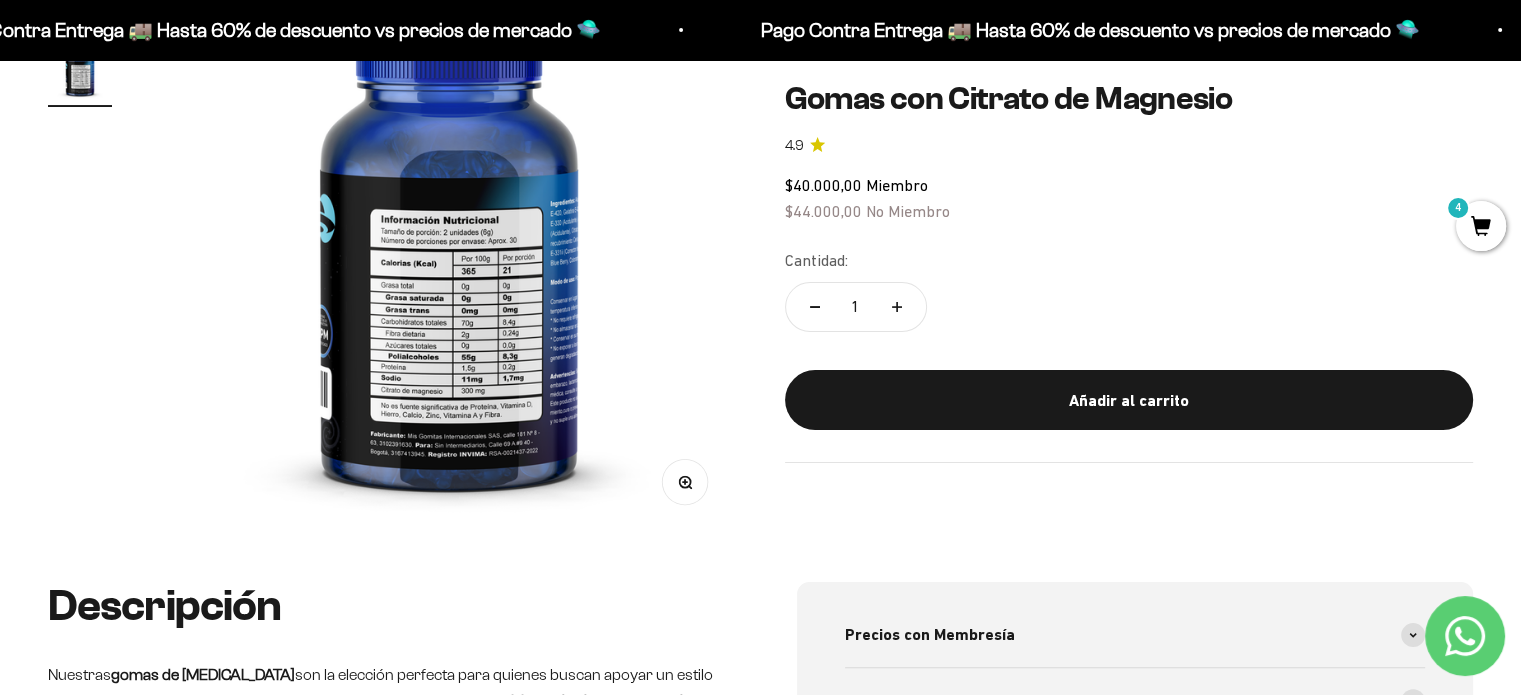 click at bounding box center (449, 245) 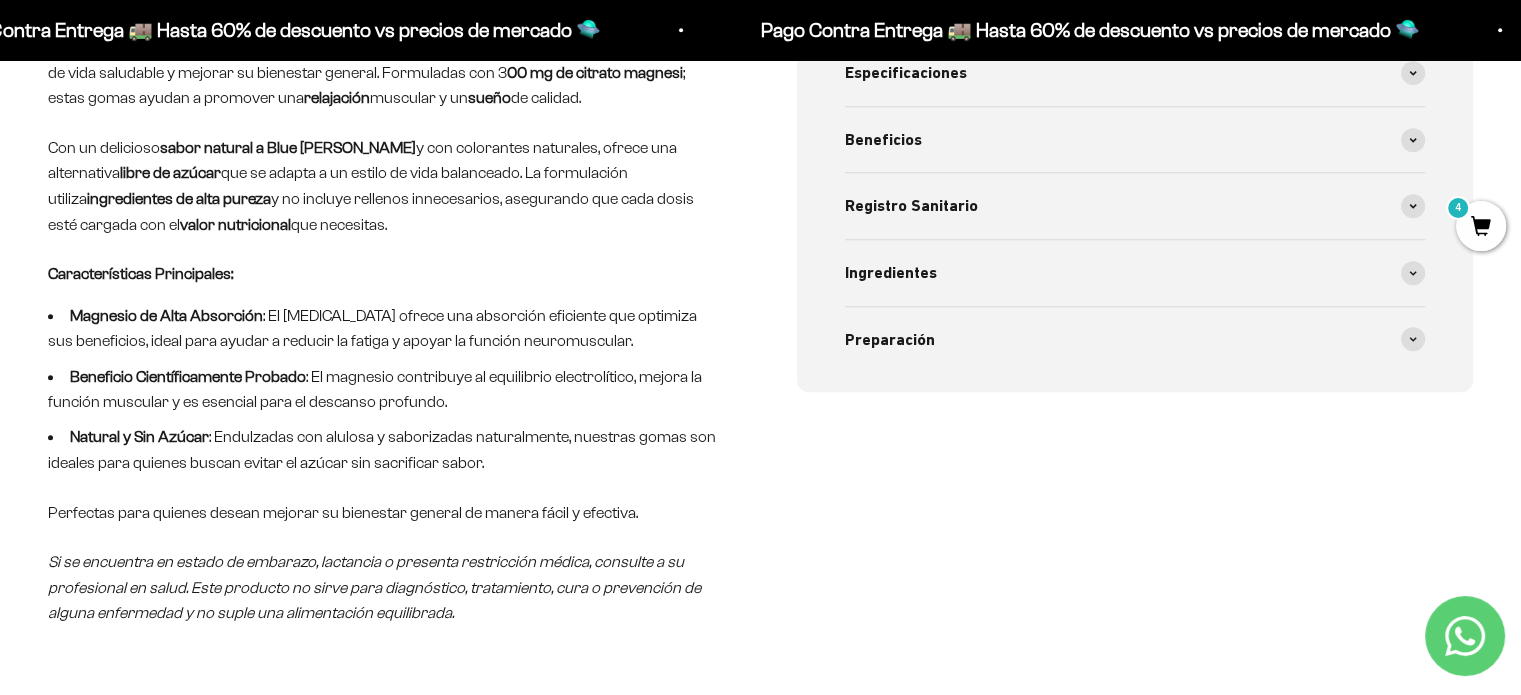 scroll, scrollTop: 1000, scrollLeft: 0, axis: vertical 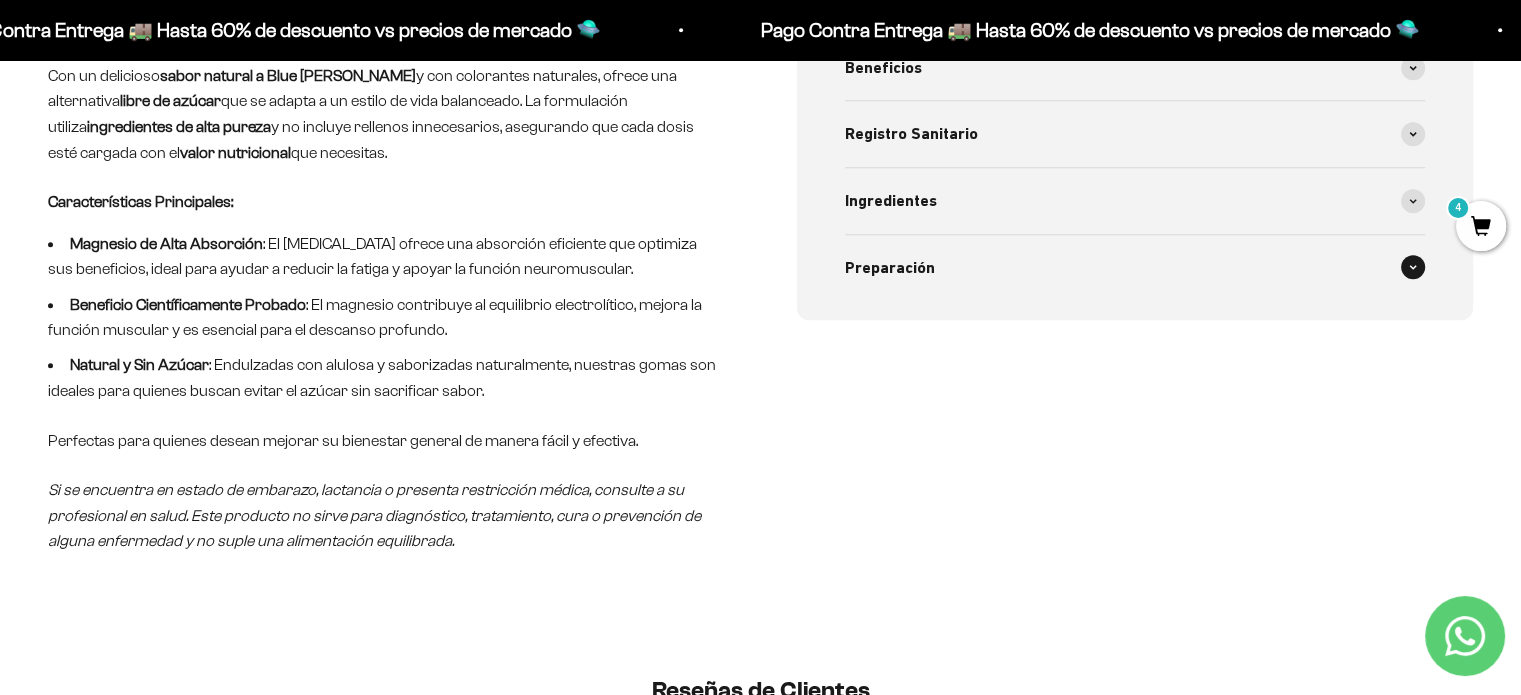 click on "Preparación" at bounding box center (1135, 268) 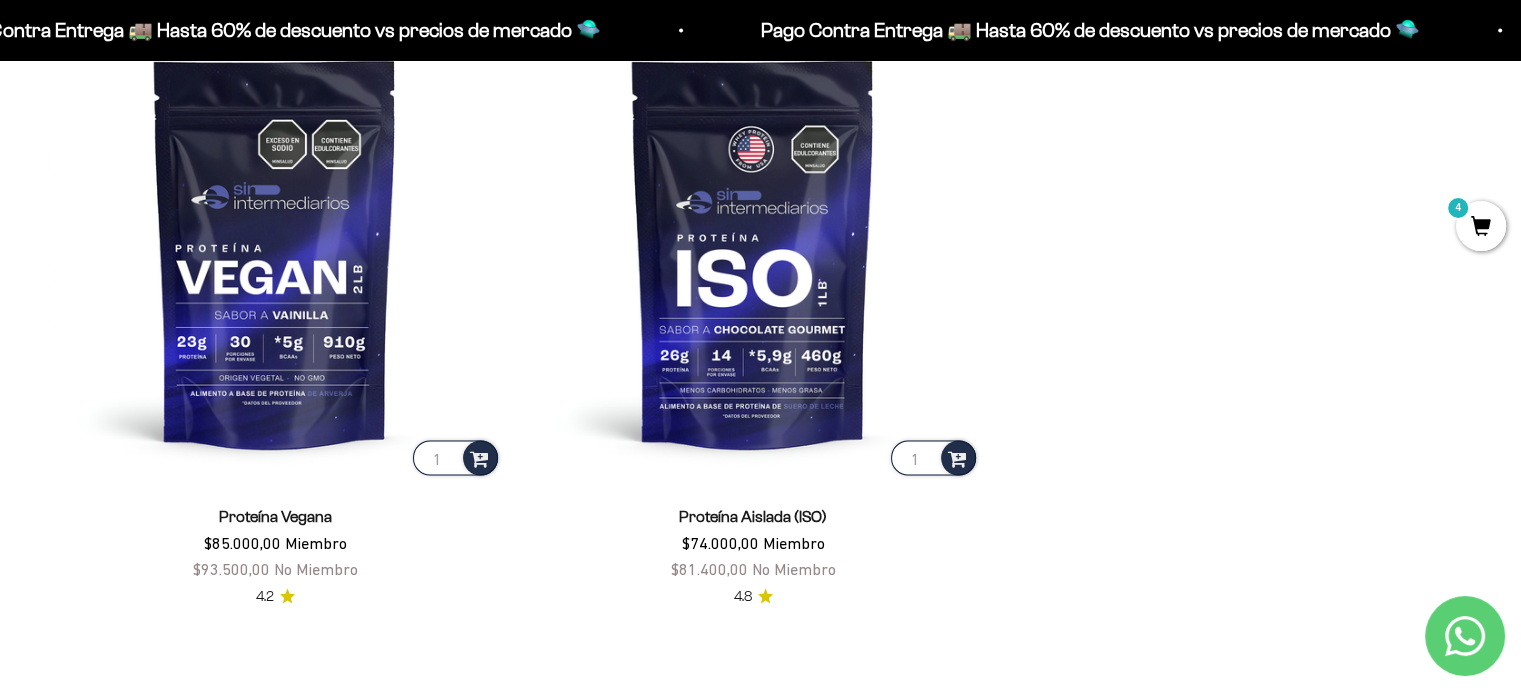 scroll, scrollTop: 3600, scrollLeft: 0, axis: vertical 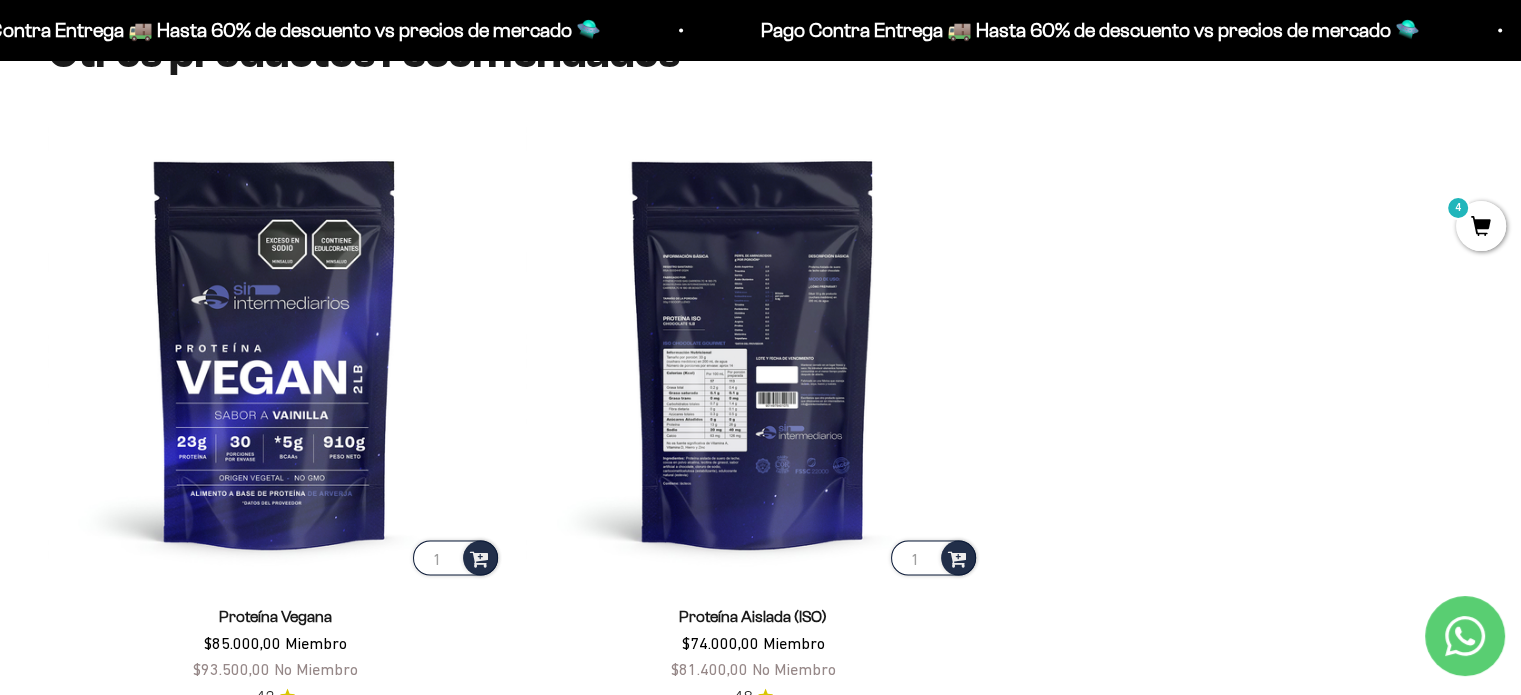 click at bounding box center [753, 352] 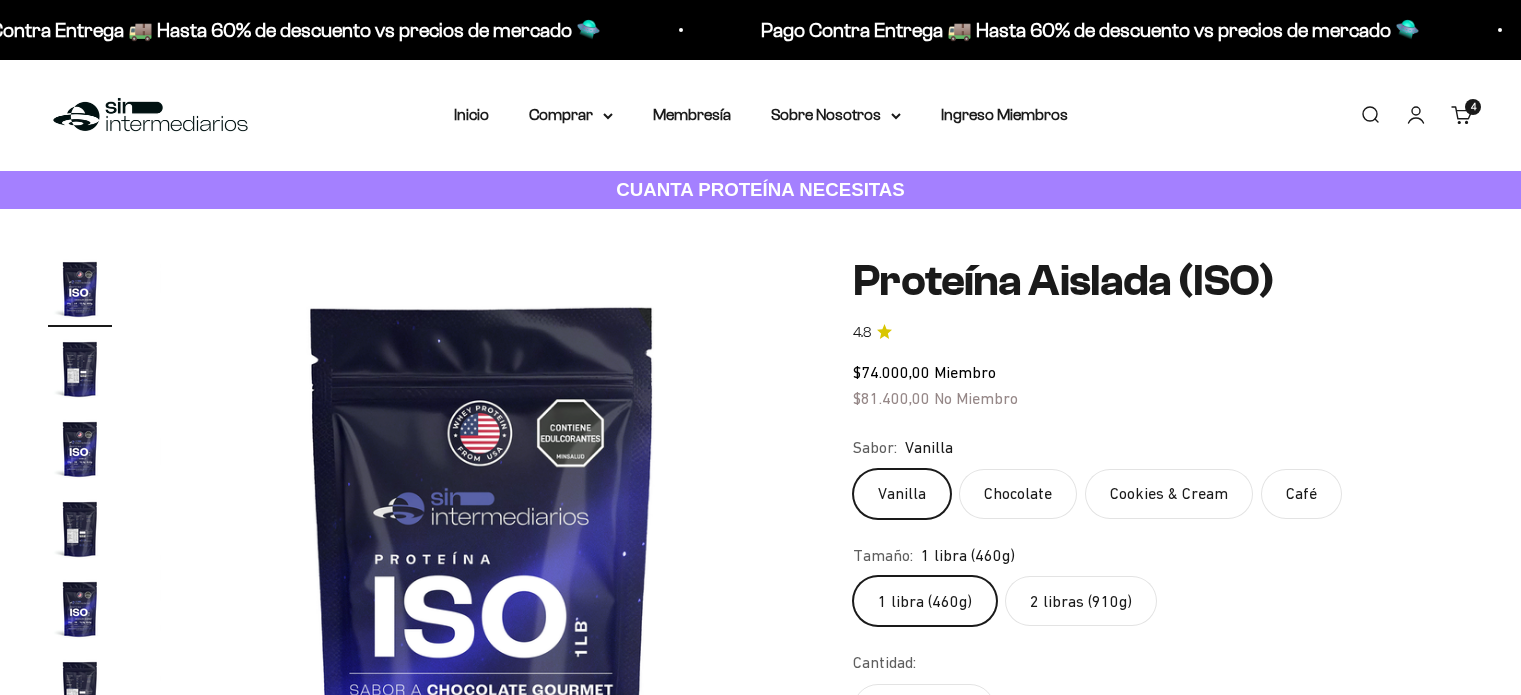scroll, scrollTop: 0, scrollLeft: 0, axis: both 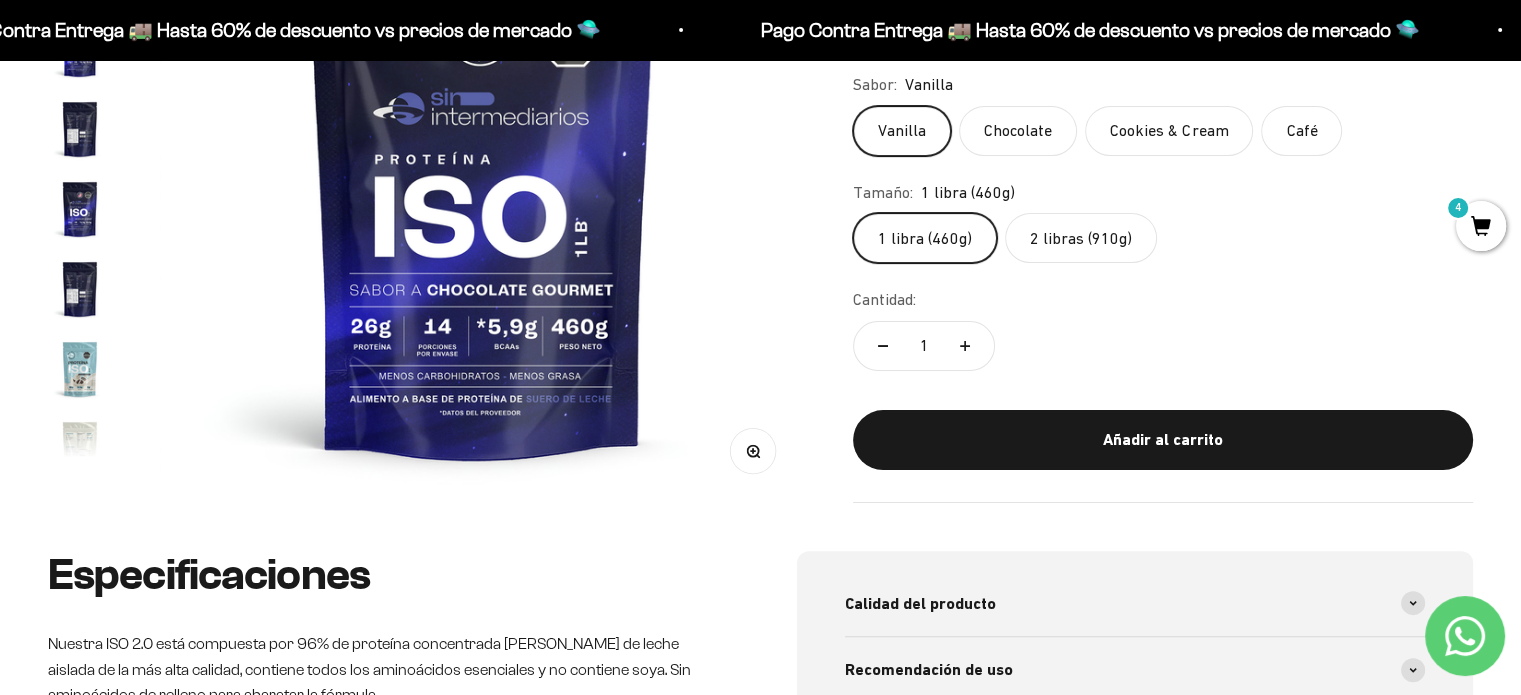 click at bounding box center [80, 369] 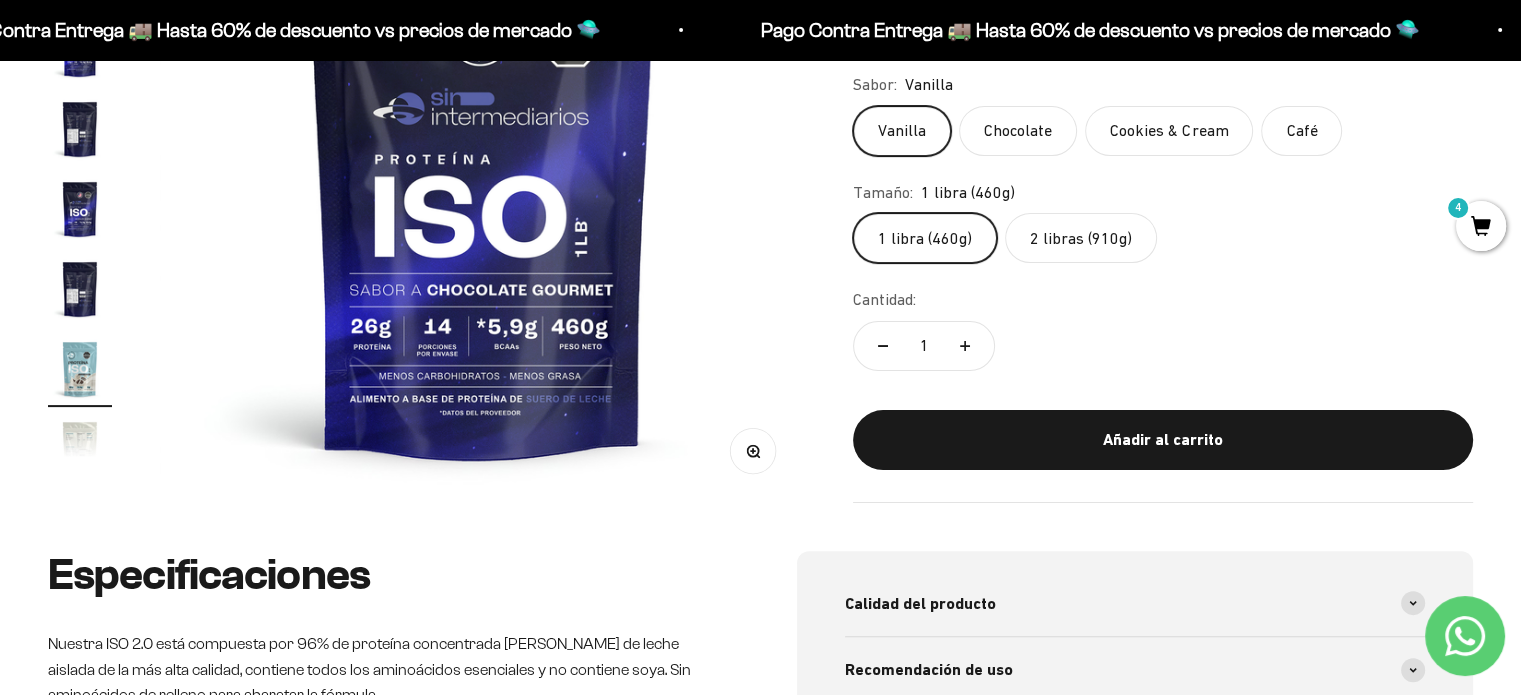 scroll, scrollTop: 0, scrollLeft: 1068, axis: horizontal 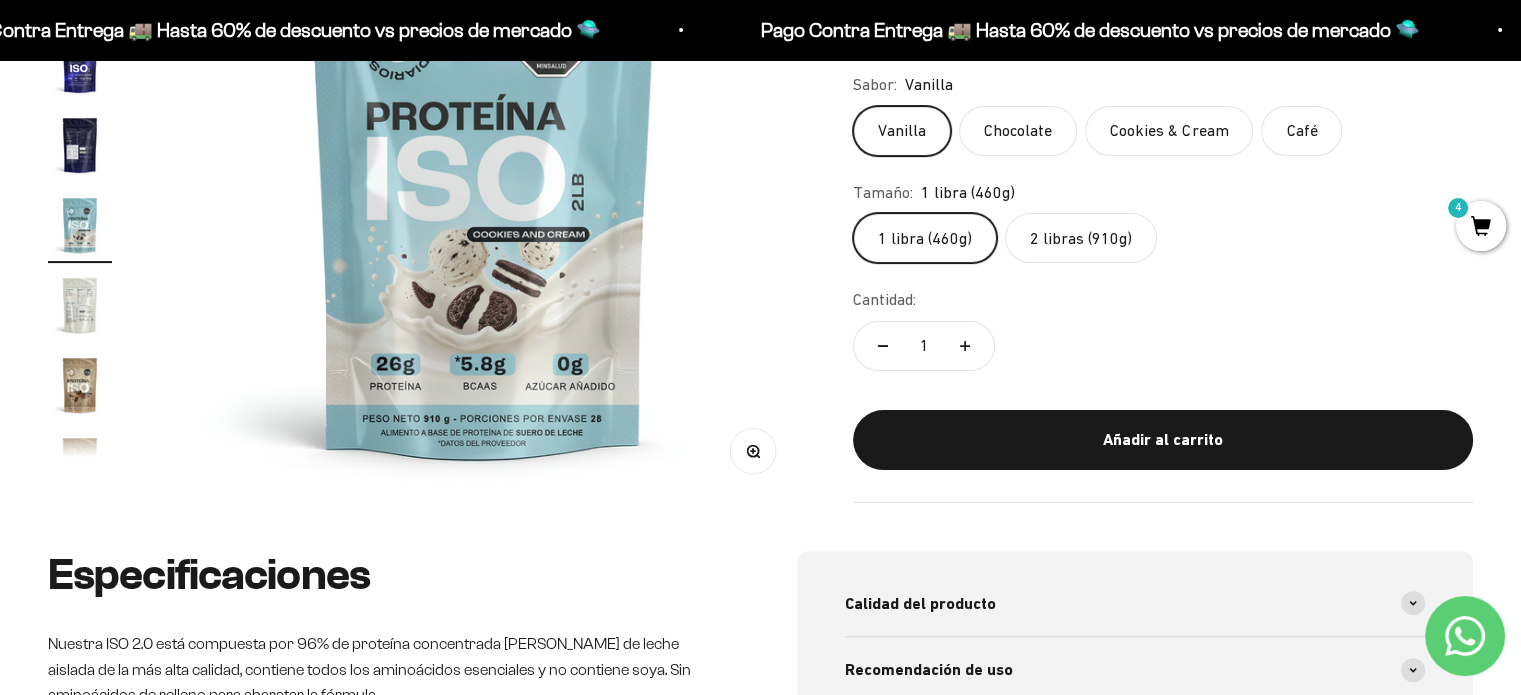 click at bounding box center (483, 179) 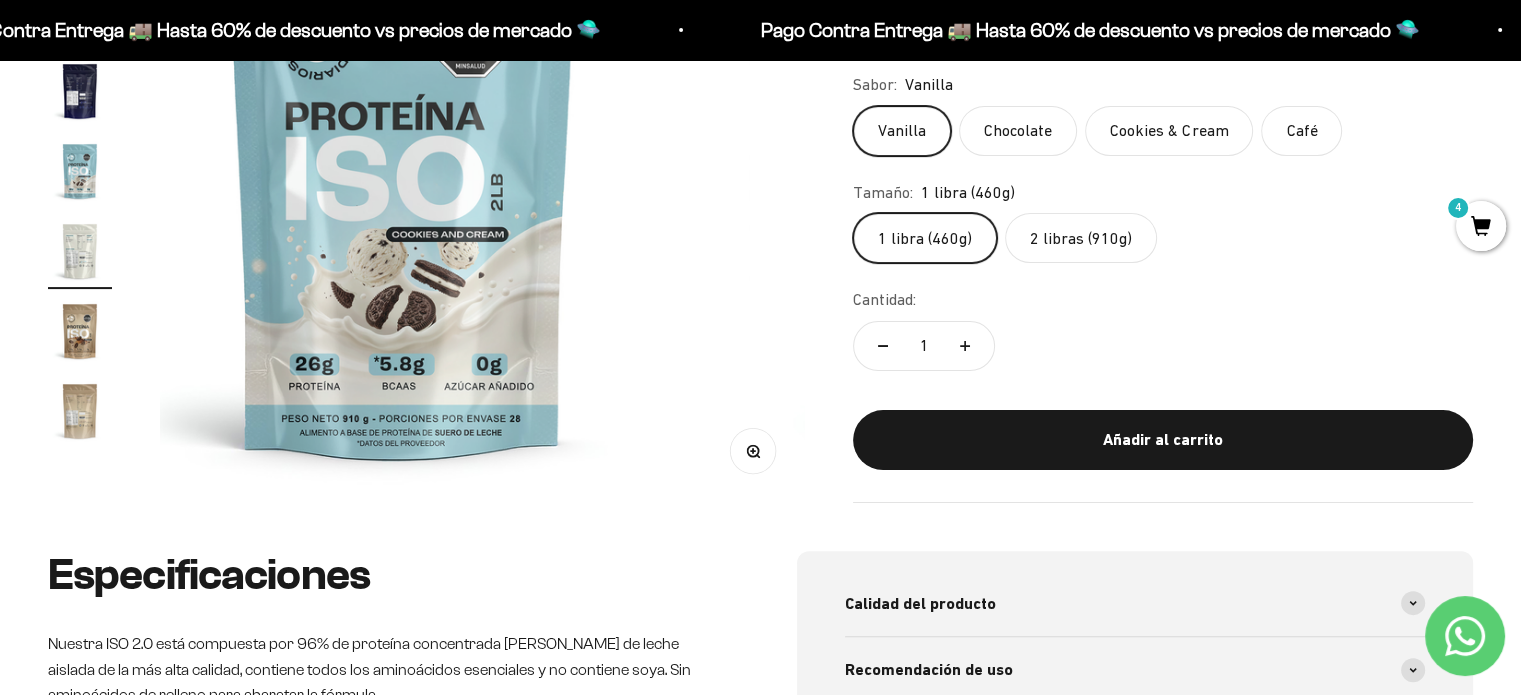 scroll, scrollTop: 0, scrollLeft: 4332, axis: horizontal 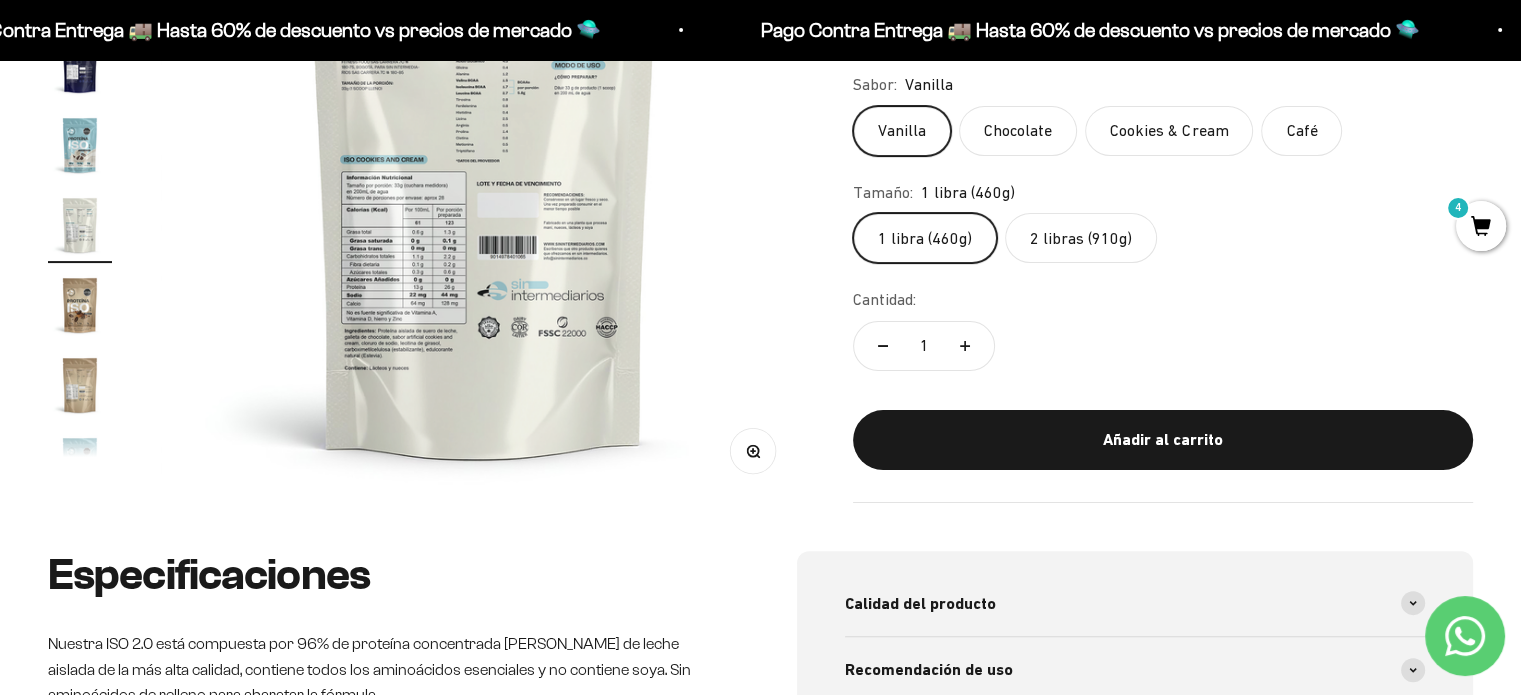 click at bounding box center [483, 179] 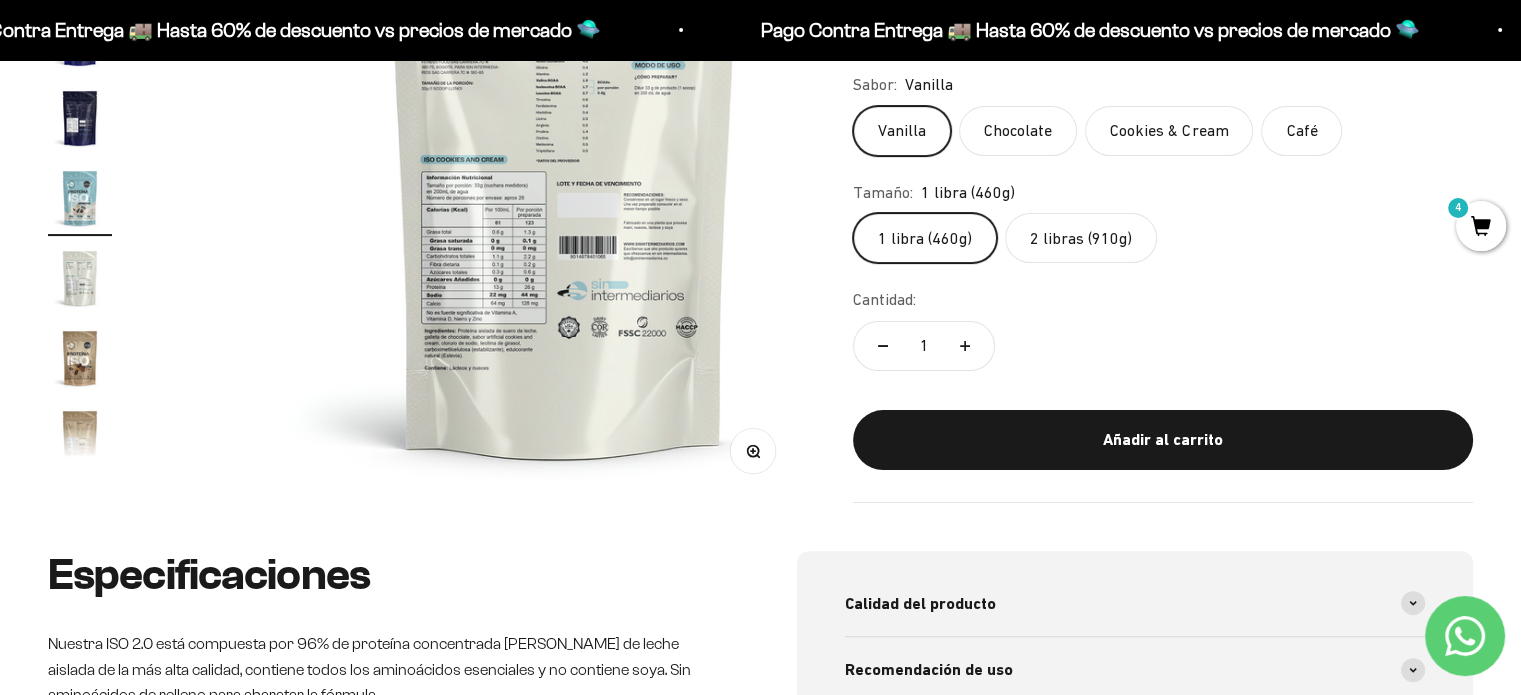 scroll, scrollTop: 0, scrollLeft: 4368, axis: horizontal 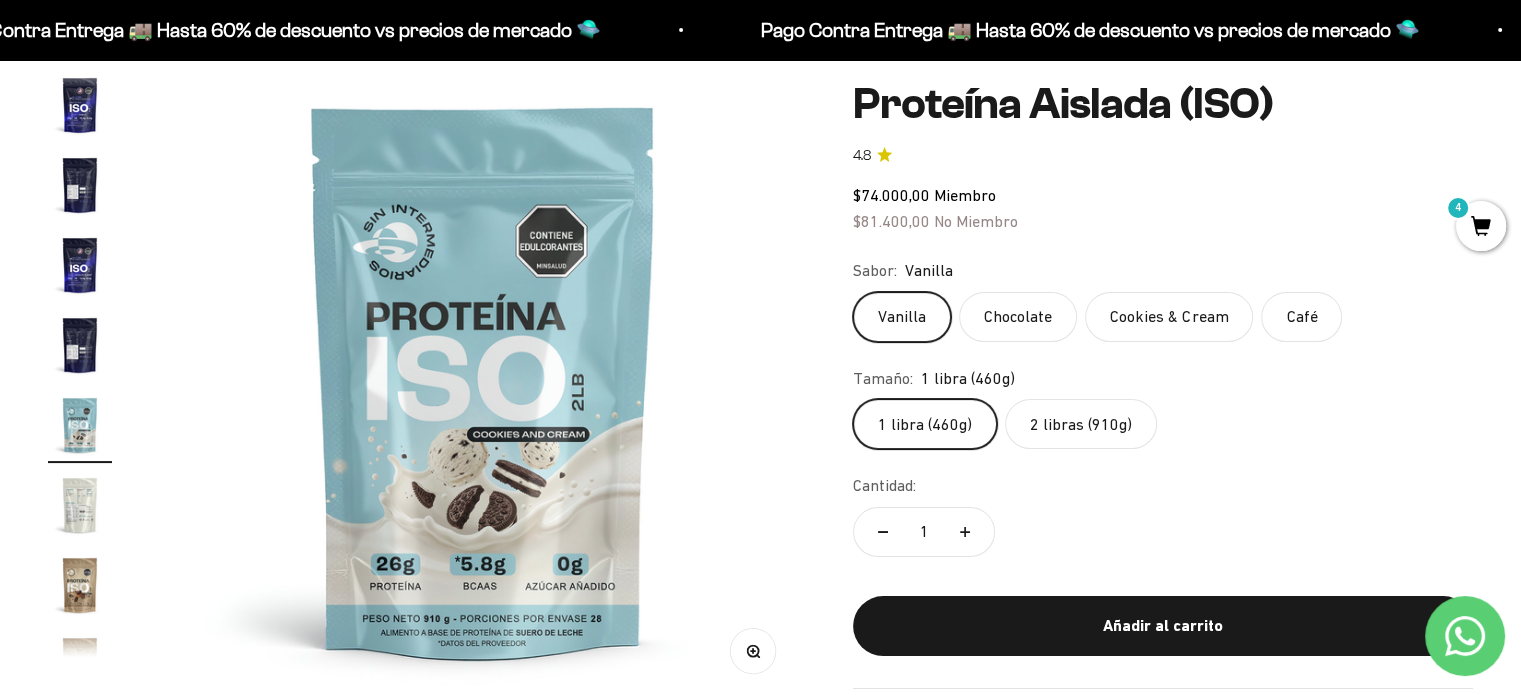 click at bounding box center [483, 379] 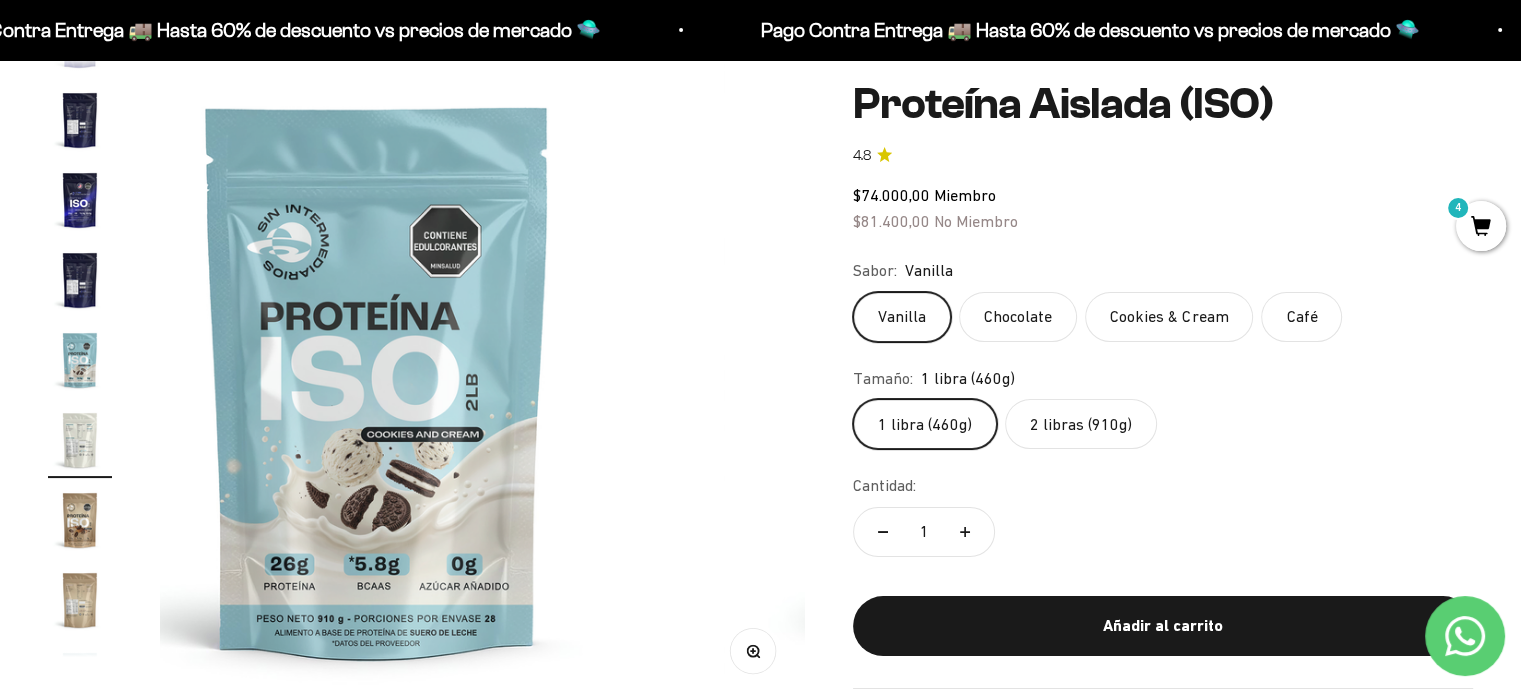 scroll, scrollTop: 0, scrollLeft: 4605, axis: horizontal 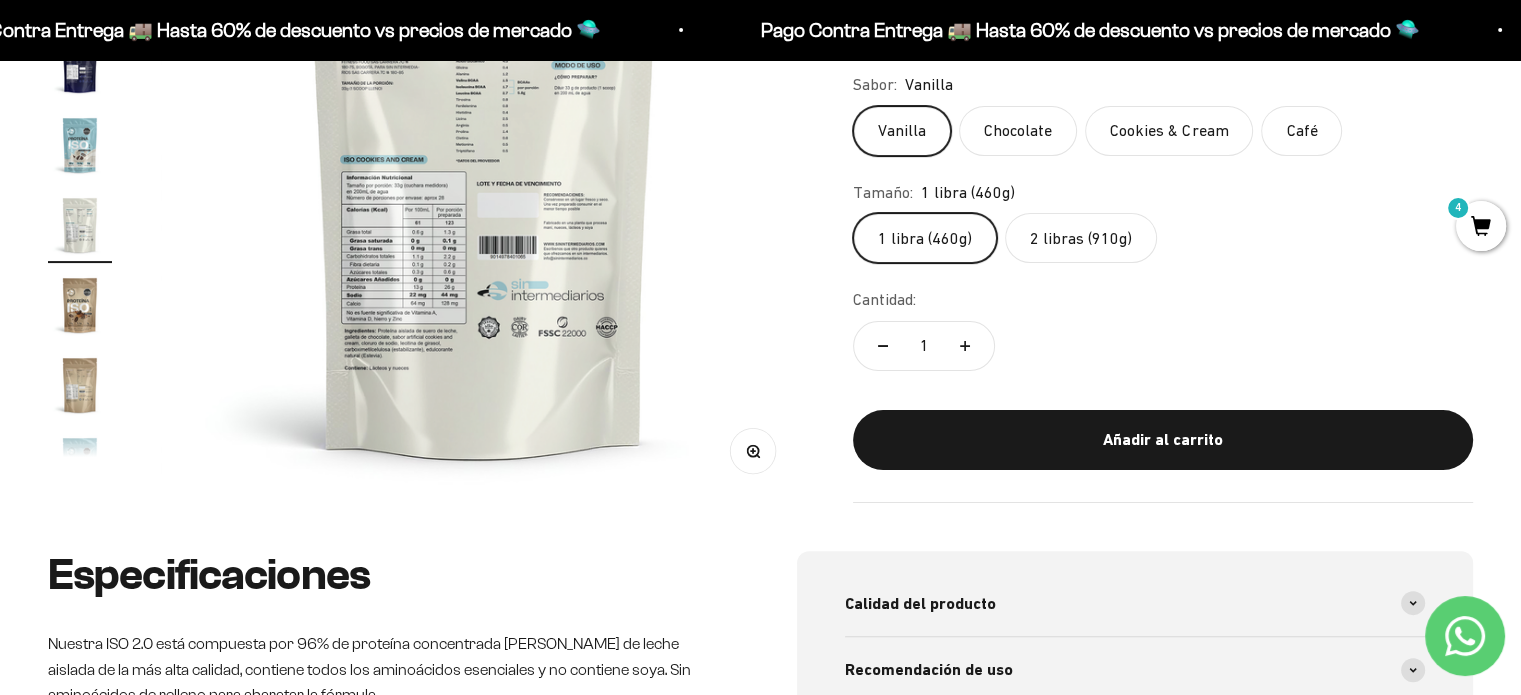 click 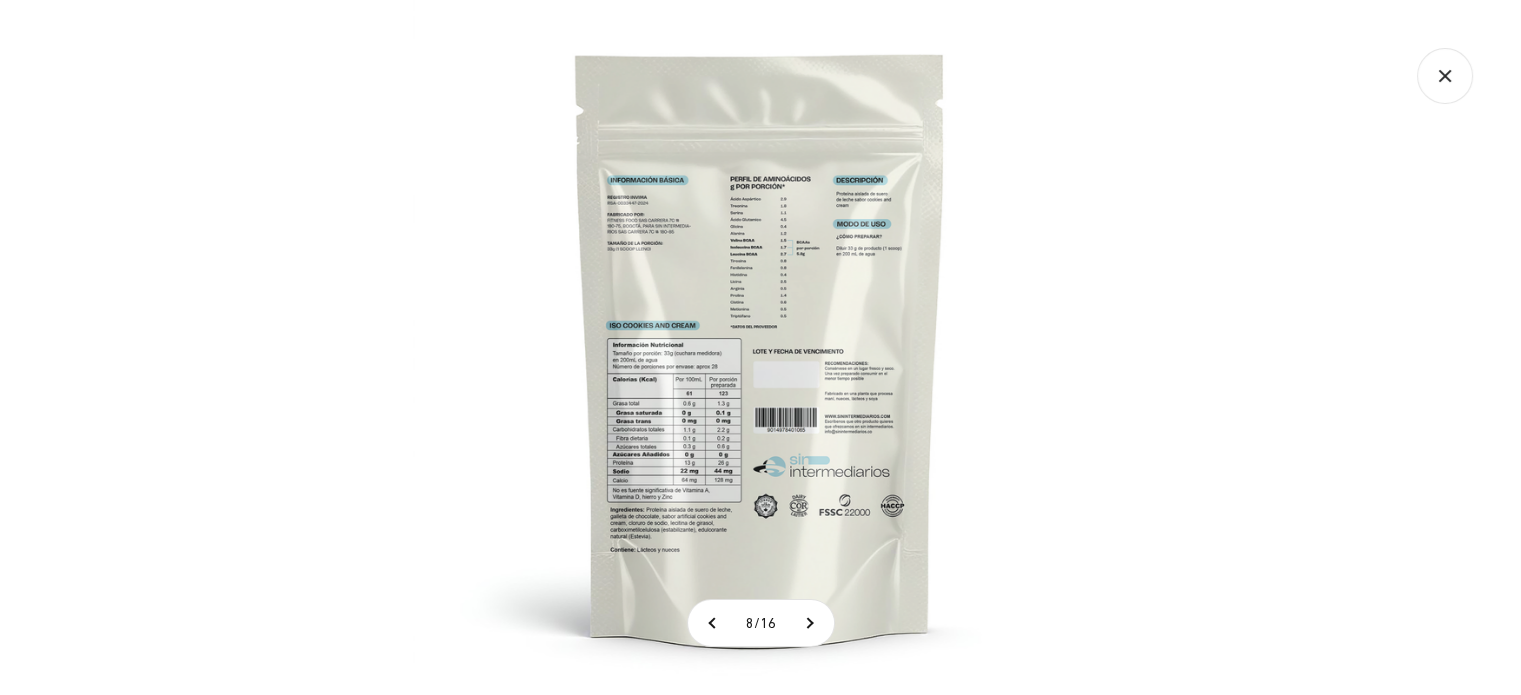 click at bounding box center [760, 347] 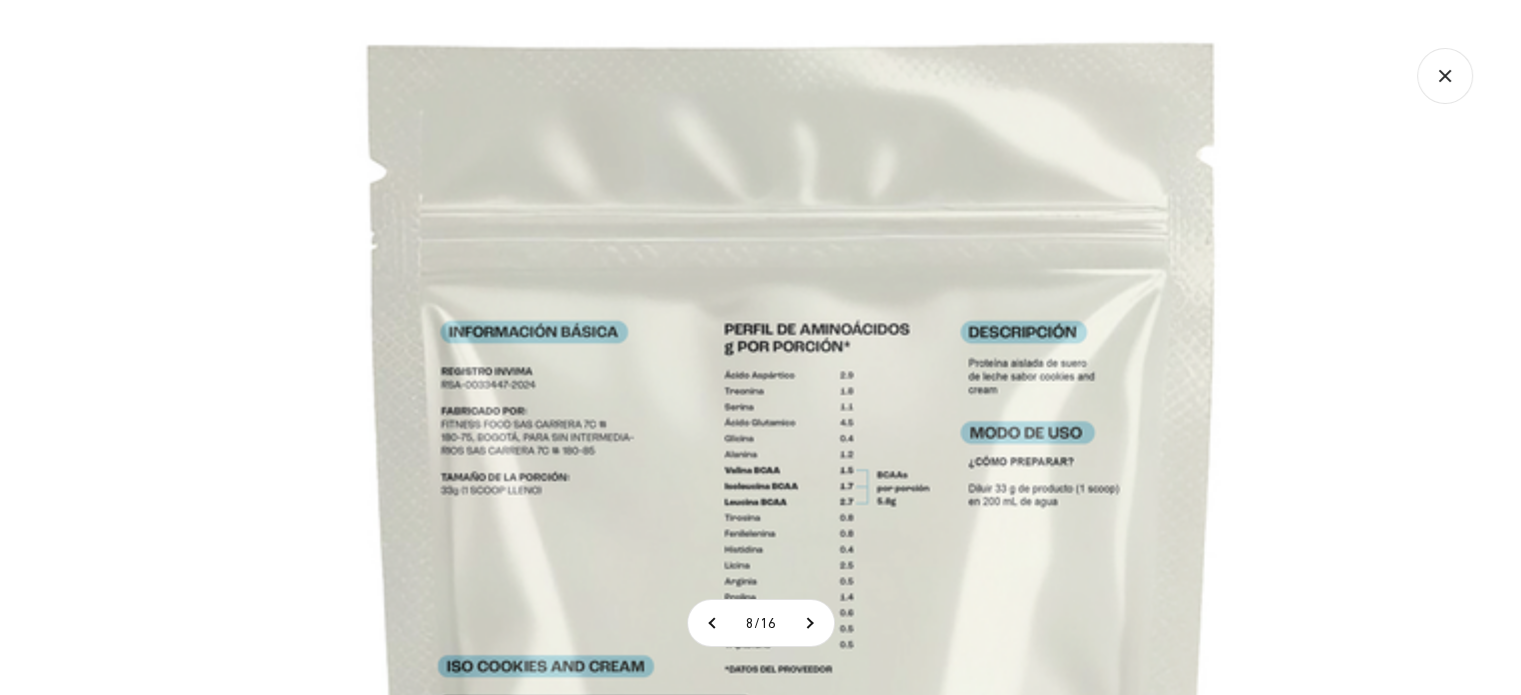 click 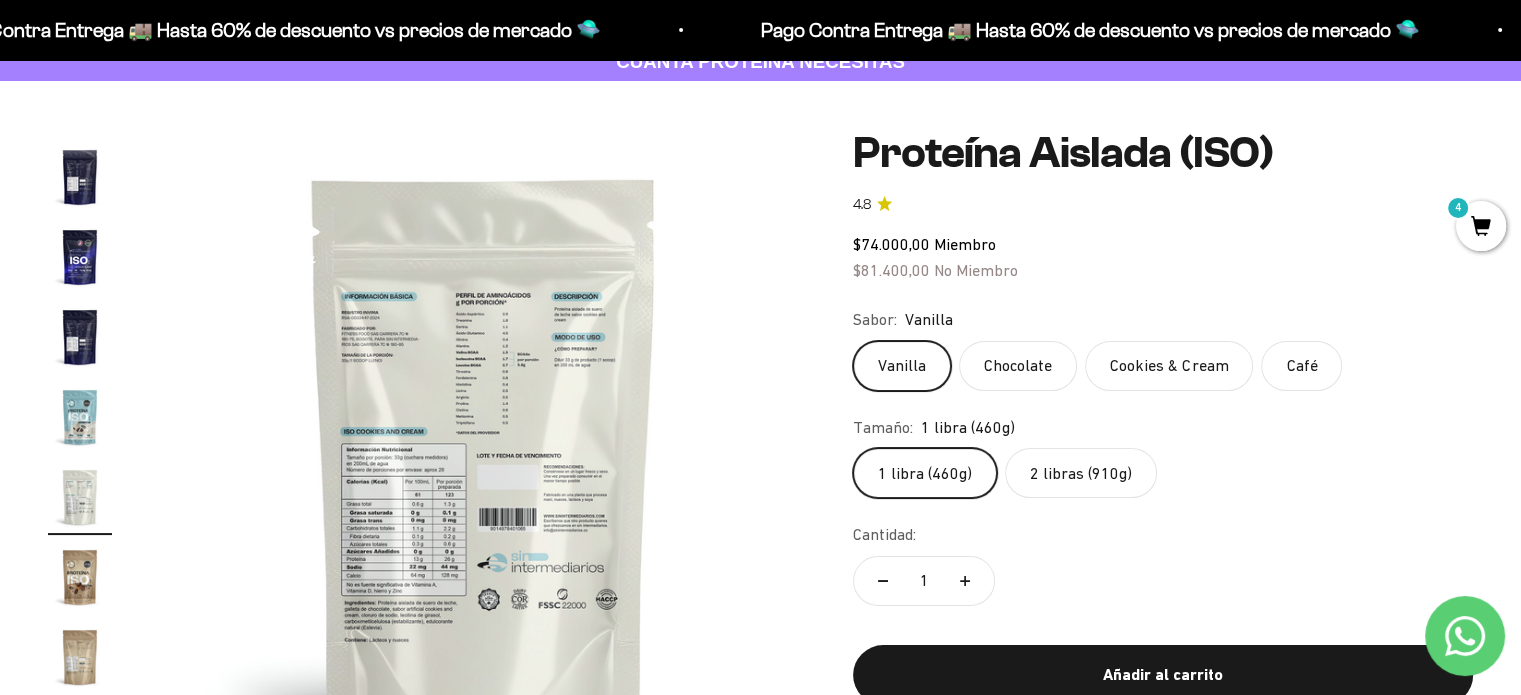 scroll, scrollTop: 100, scrollLeft: 0, axis: vertical 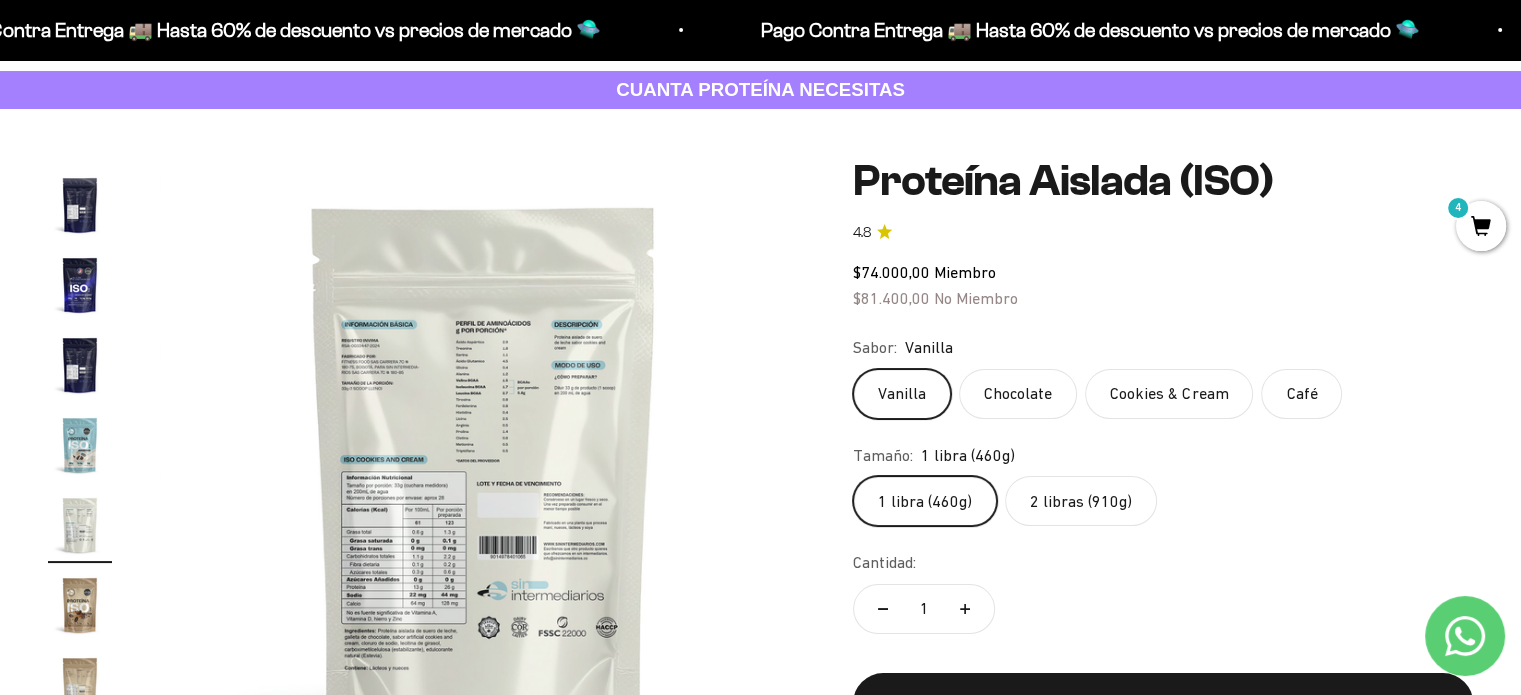 click on "Cookies & Cream" 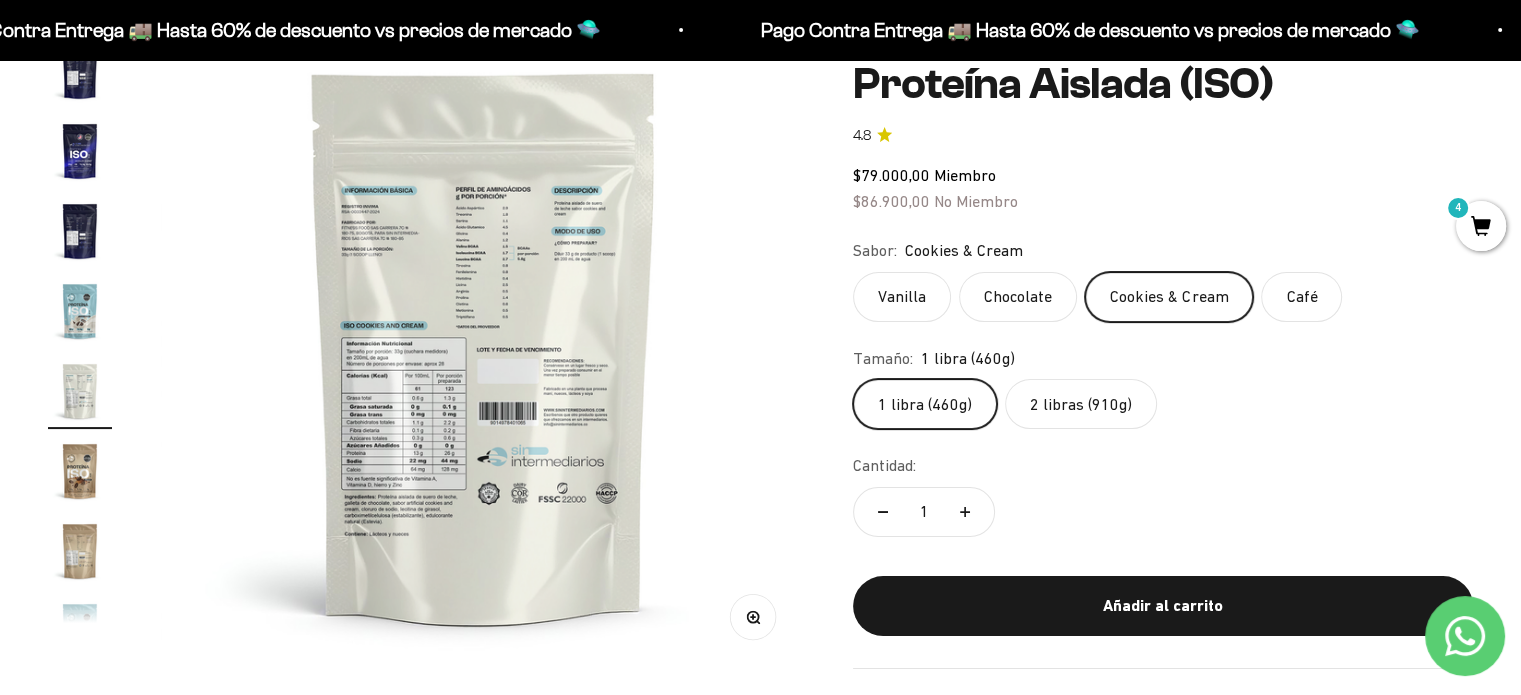 scroll, scrollTop: 200, scrollLeft: 0, axis: vertical 